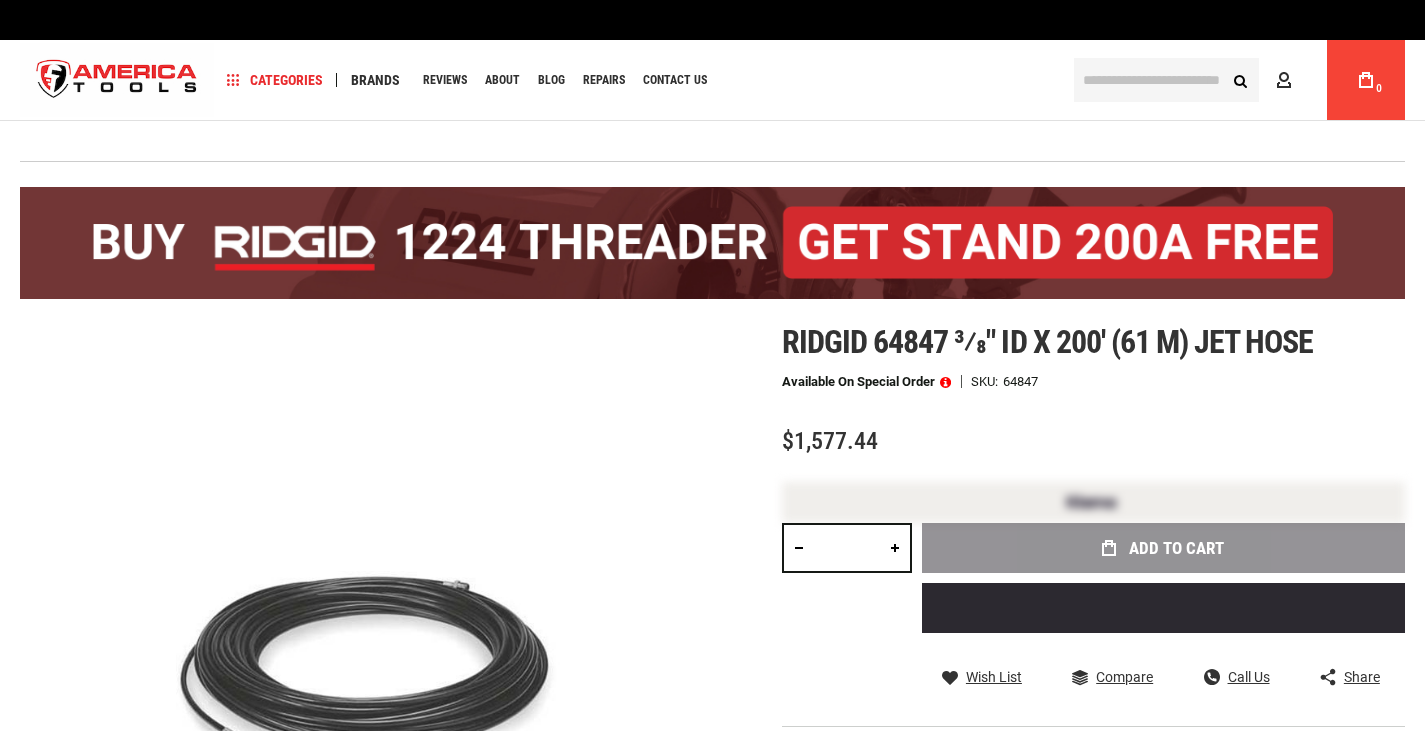scroll, scrollTop: 100, scrollLeft: 0, axis: vertical 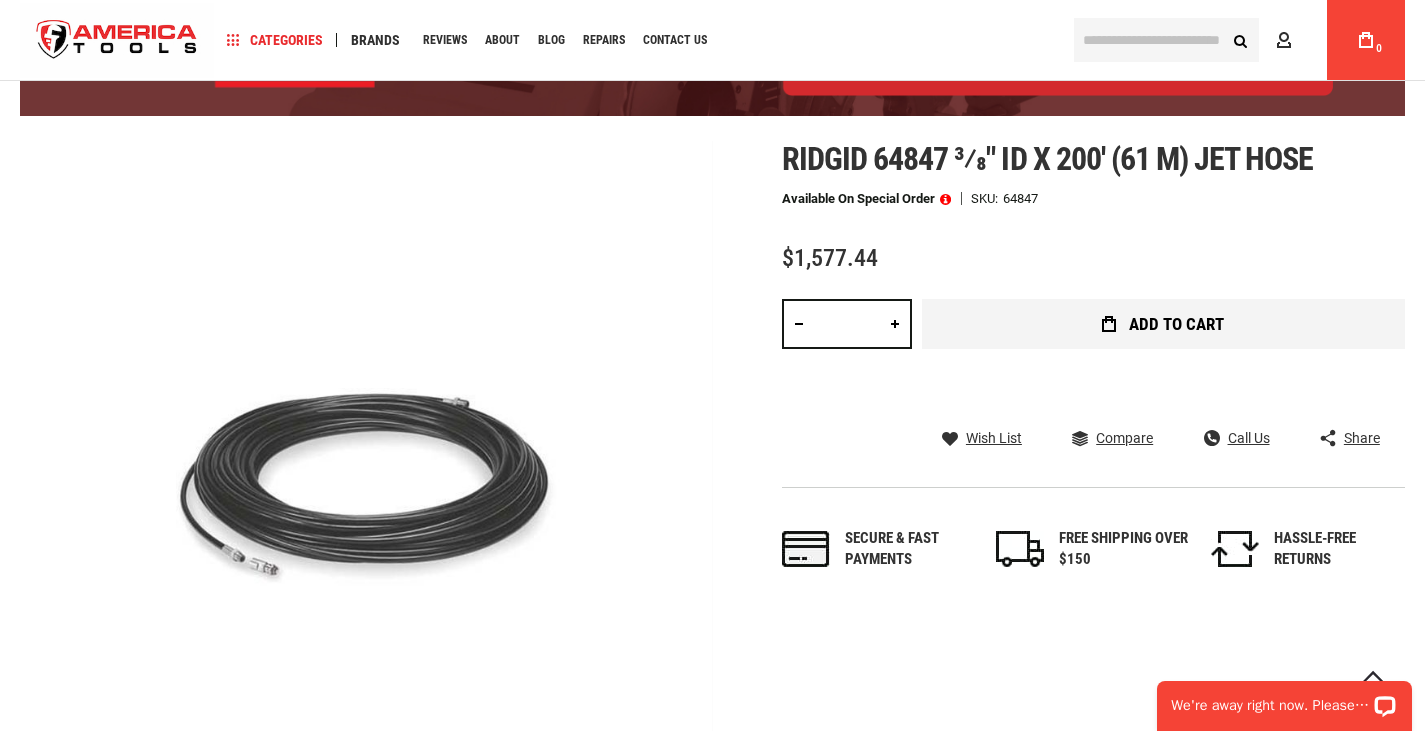 click on "Add to Cart" at bounding box center (1163, 324) 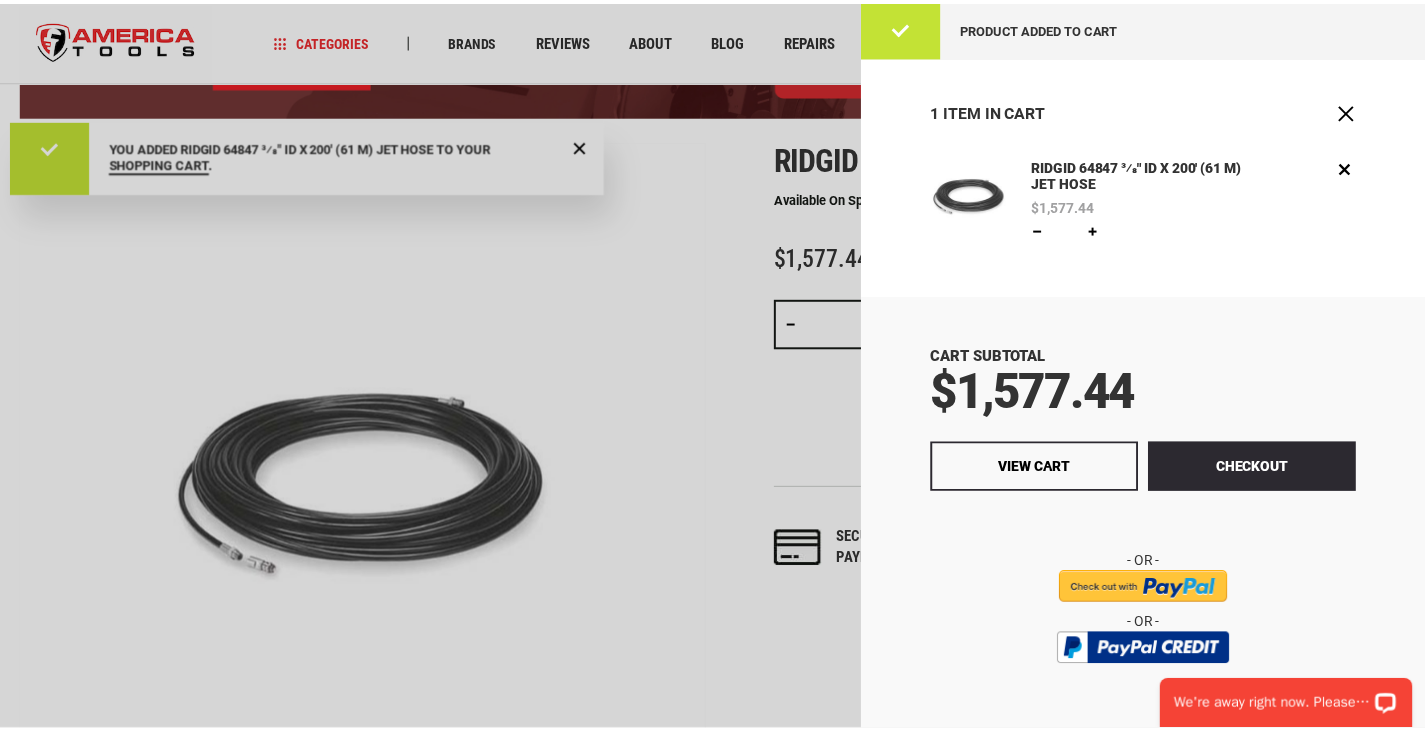 scroll, scrollTop: 0, scrollLeft: 0, axis: both 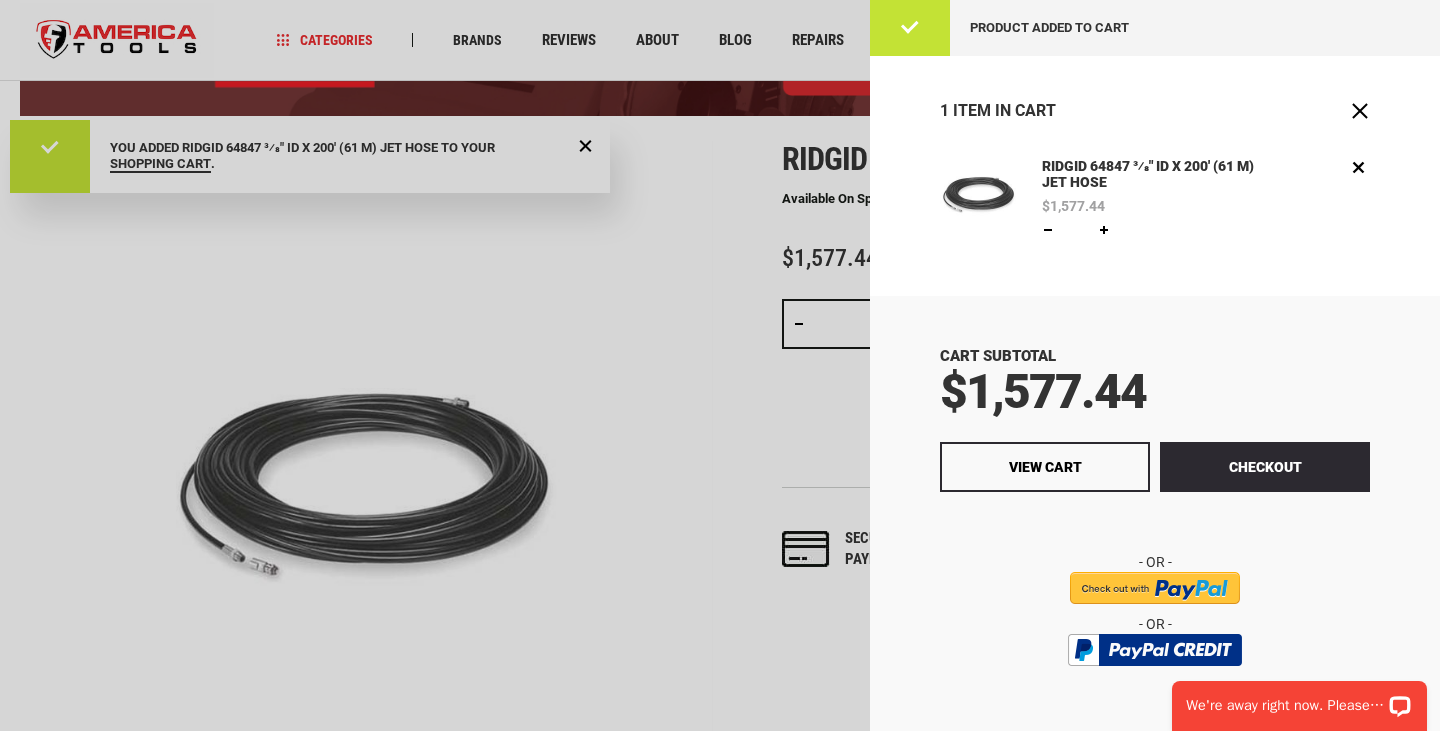 click on "The store will not work correctly in the case when cookies are disabled.
Language
English
Español
Need Help? +1 305-513-9914
Free Shipping Over $150
Financing - Apply Online
Business Pricing
Shipping Policy
Track Your Order
Navigation
Categories
Plumbing Tools
Drain Cleaning" at bounding box center (720, 165) 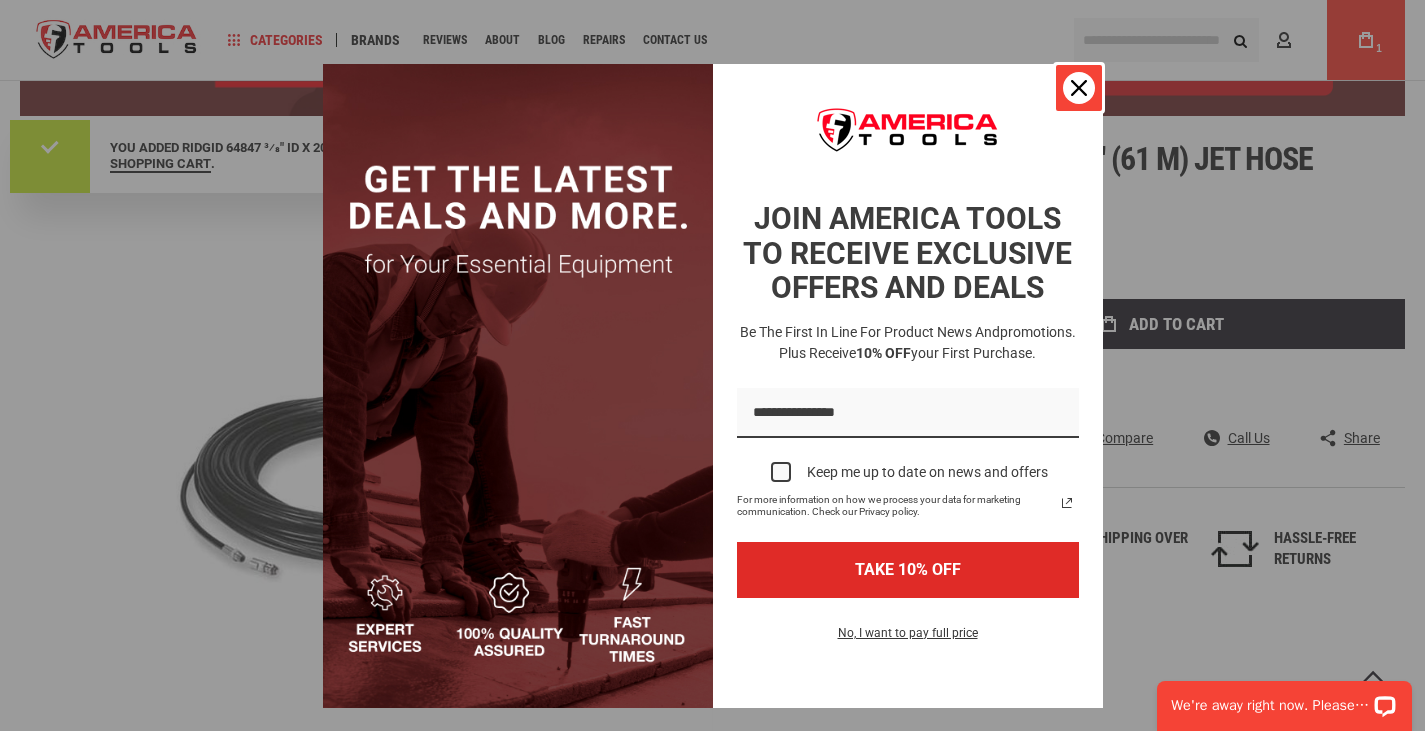 click at bounding box center (1079, 88) 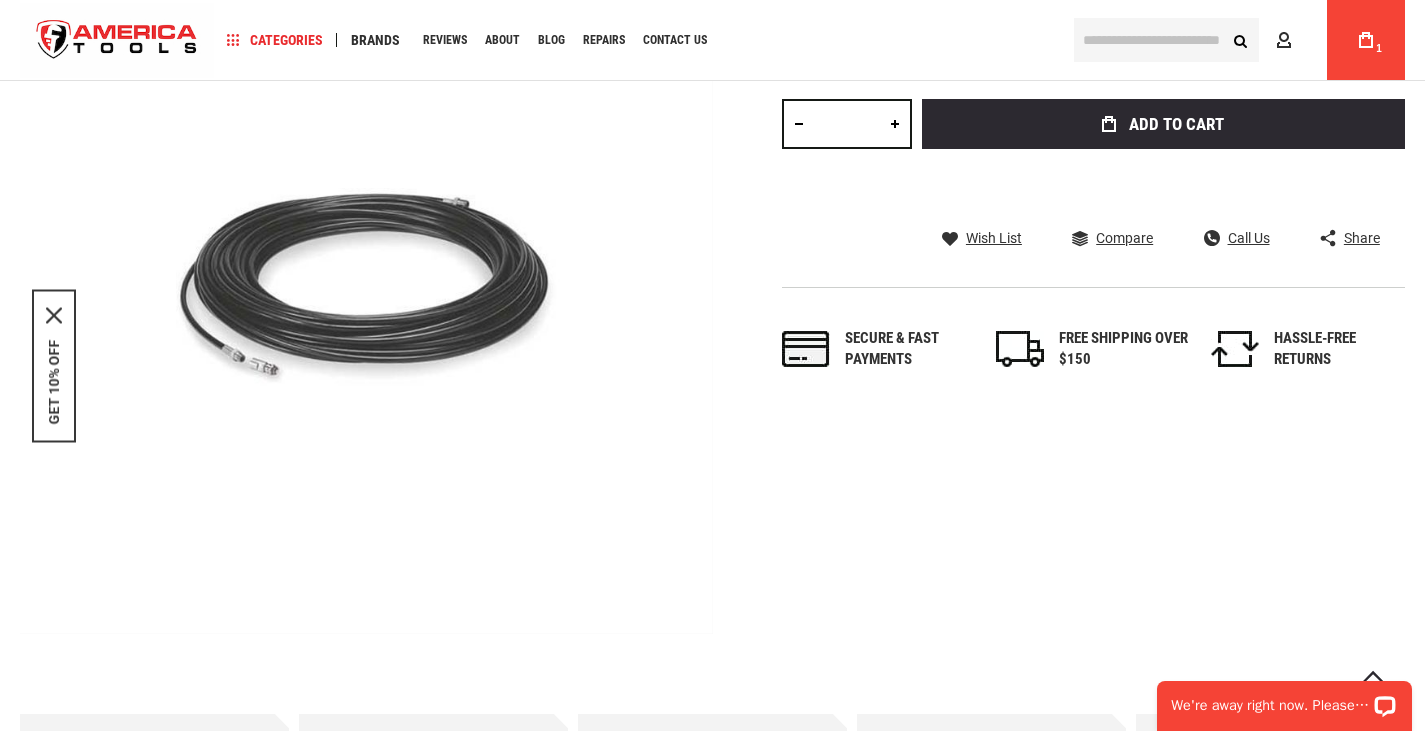 scroll, scrollTop: 700, scrollLeft: 0, axis: vertical 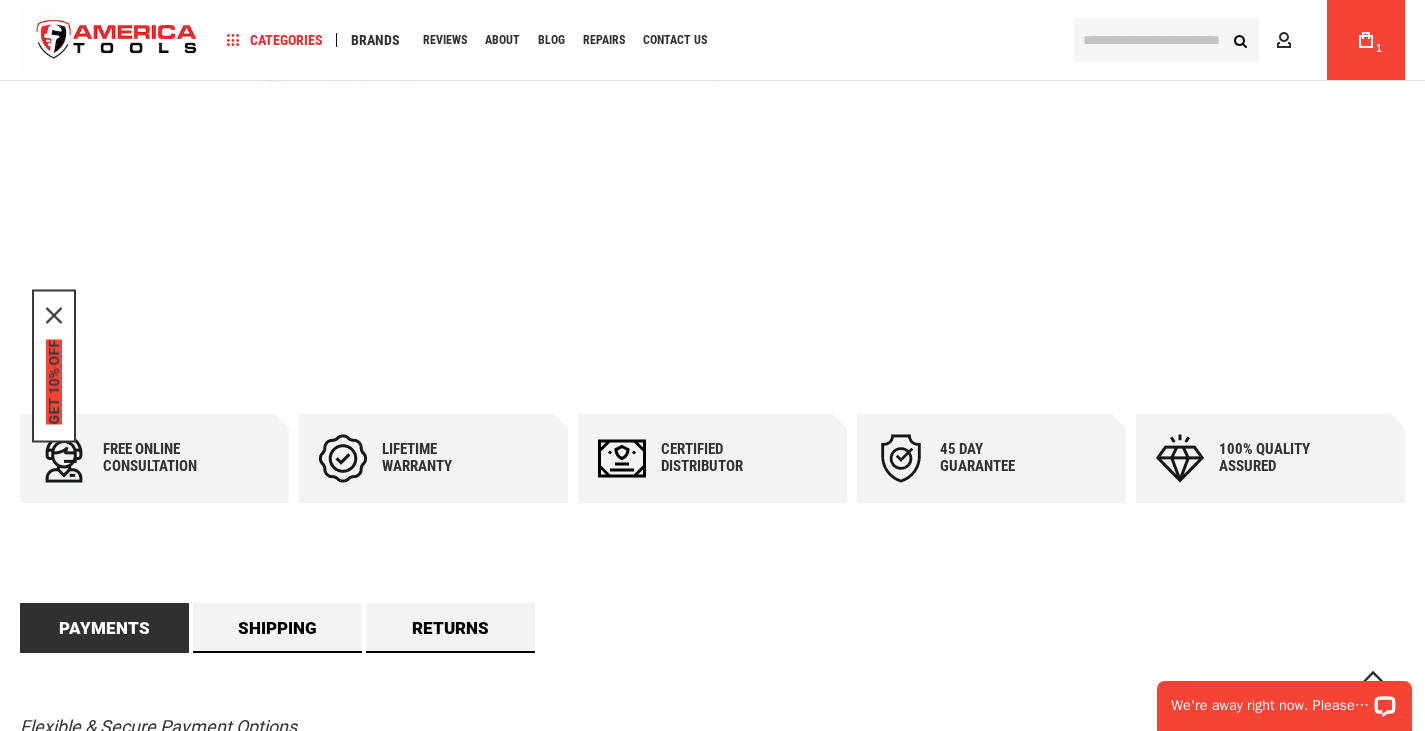 click on "GET 10% OFF" at bounding box center [54, 381] 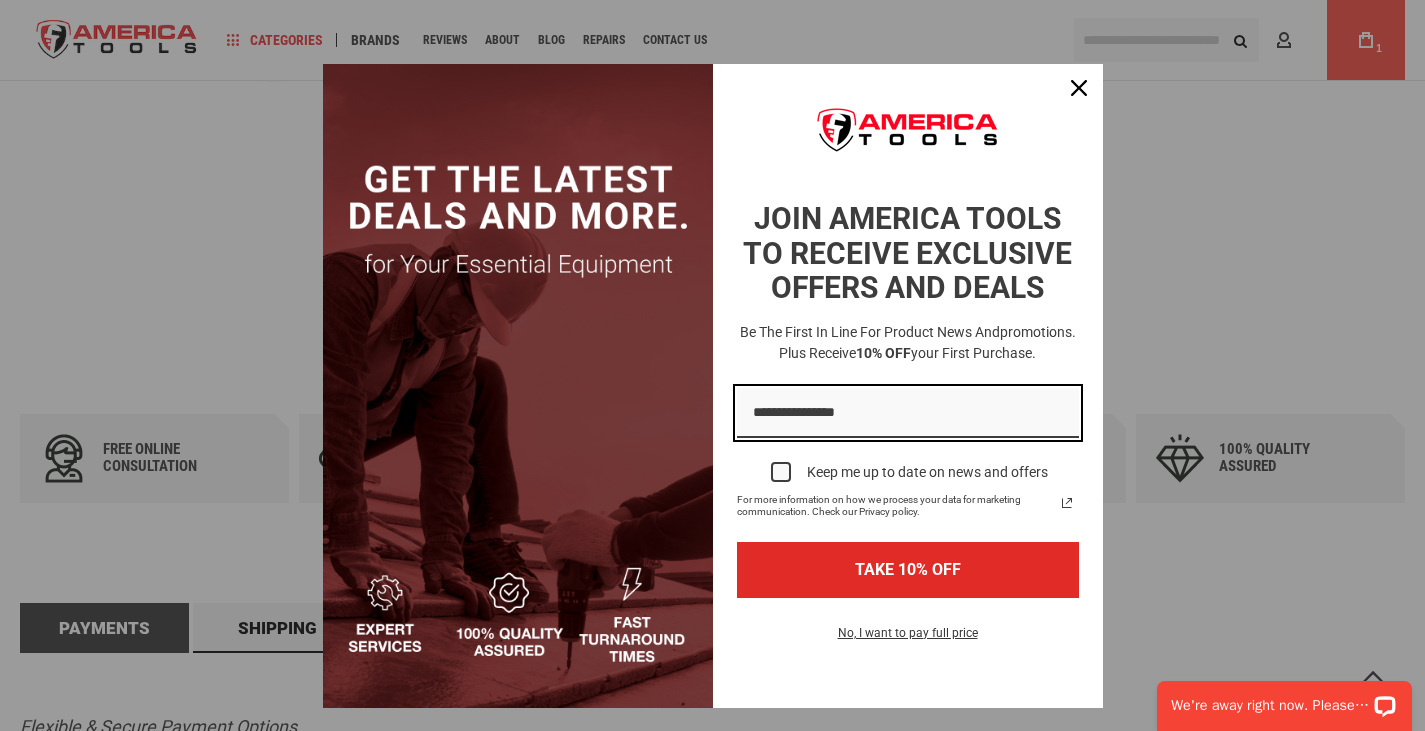 click at bounding box center (908, 413) 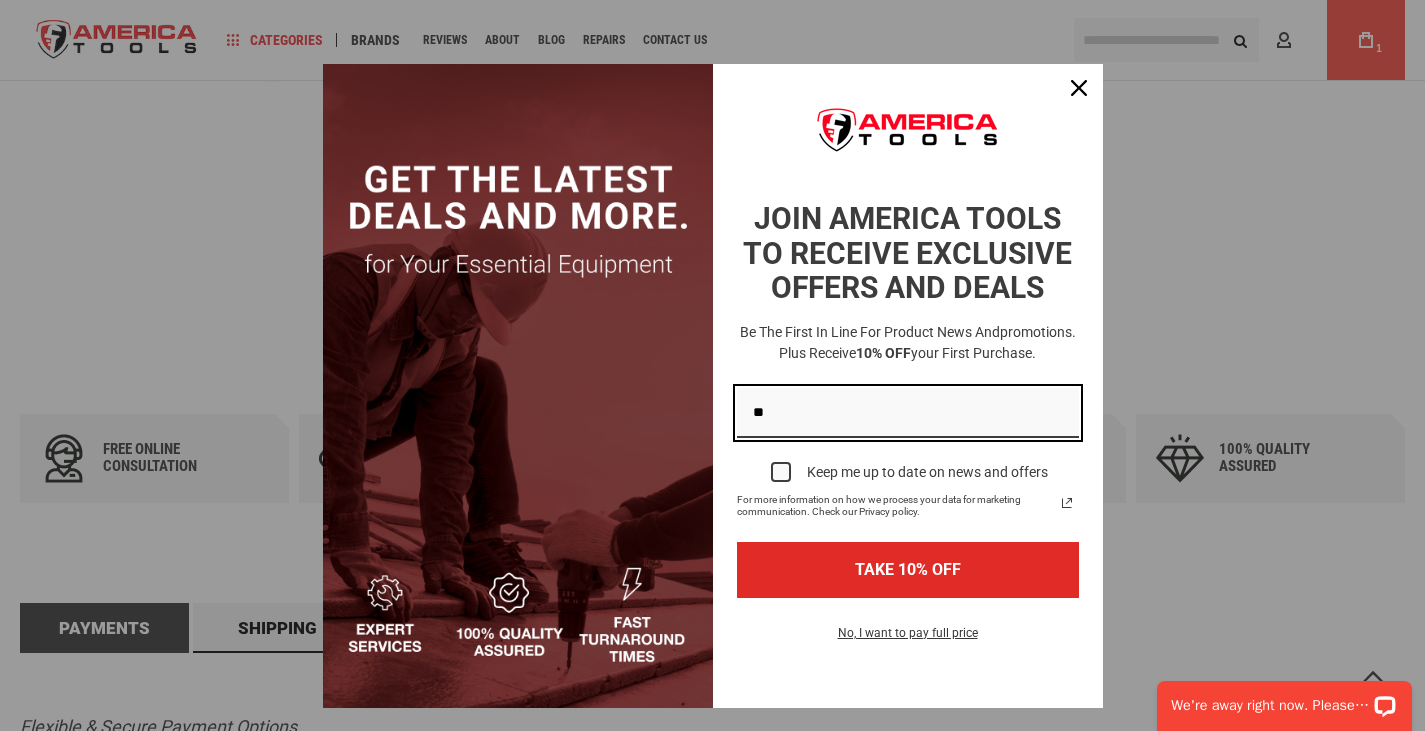 type on "*" 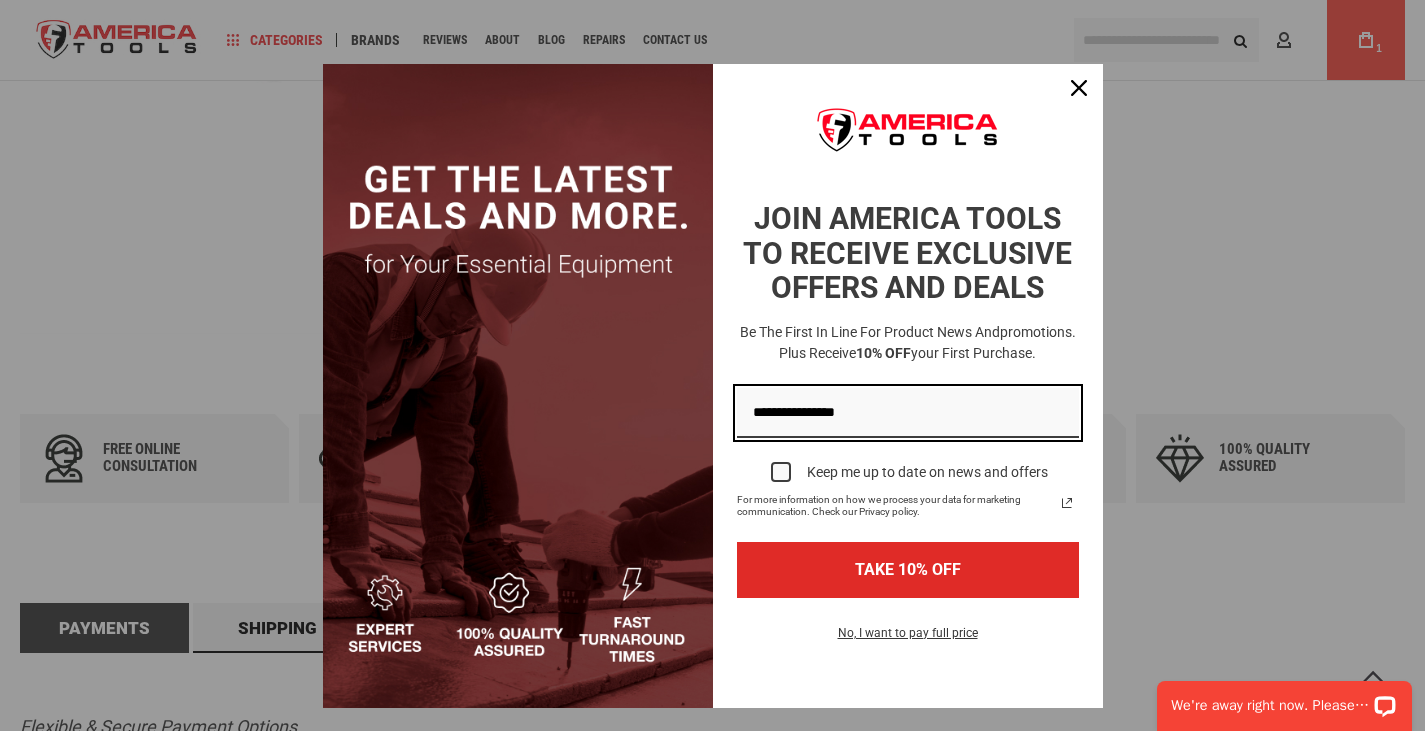 type on "**********" 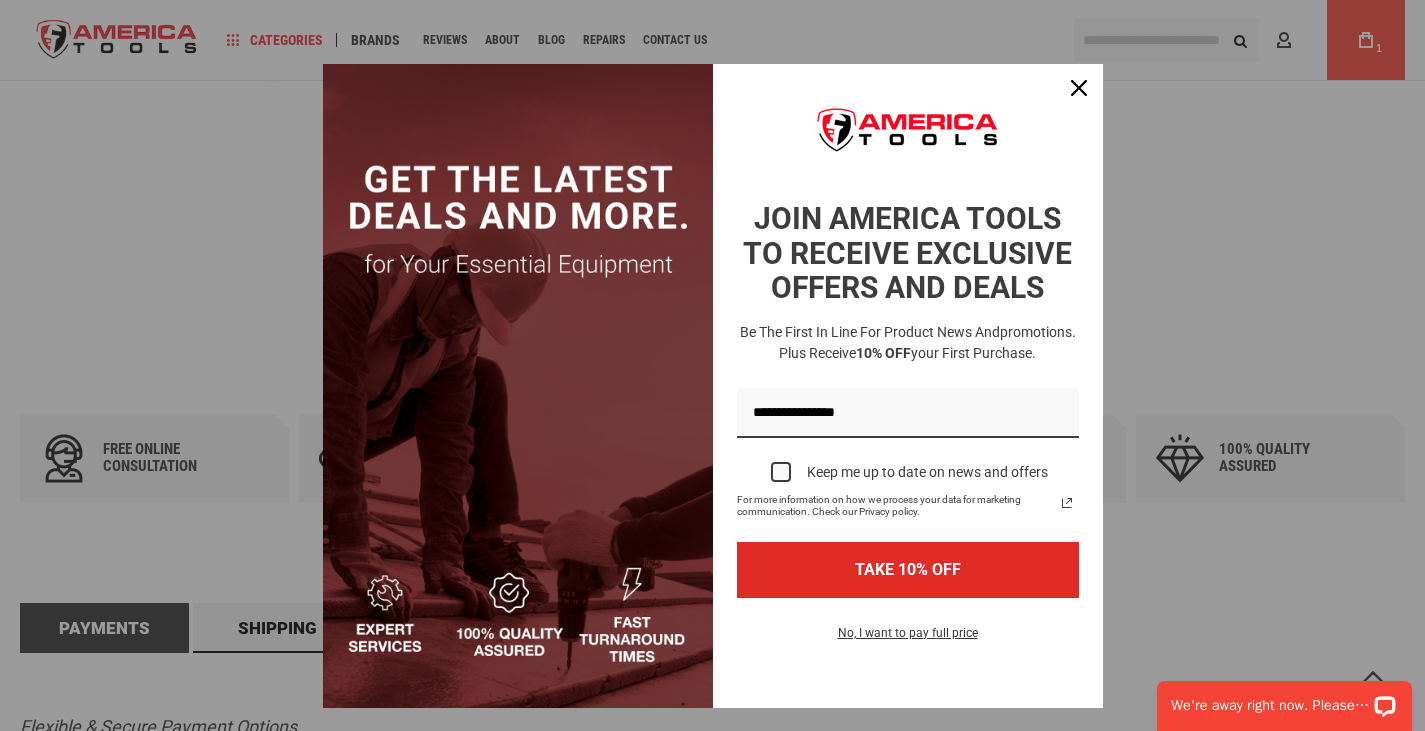 click at bounding box center [781, 472] 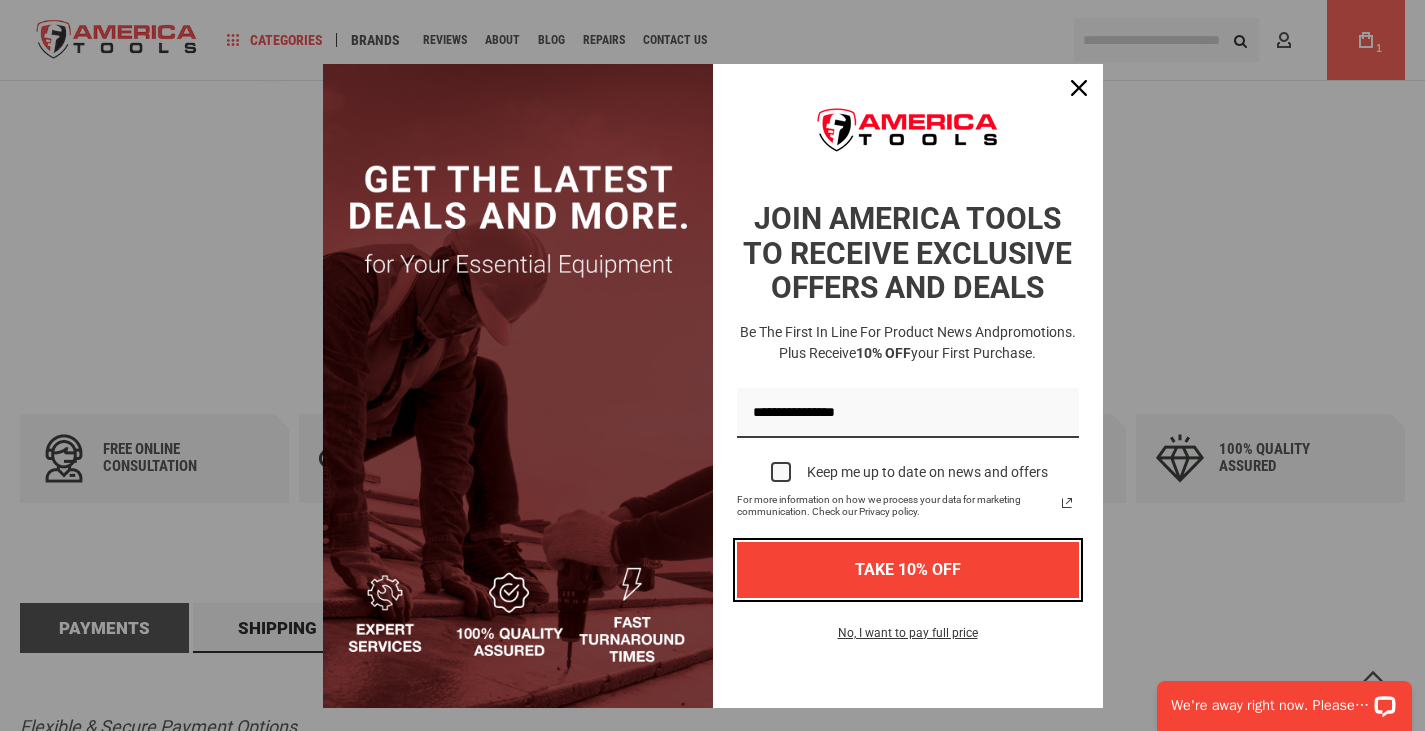 click on "TAKE 10% OFF" at bounding box center [908, 569] 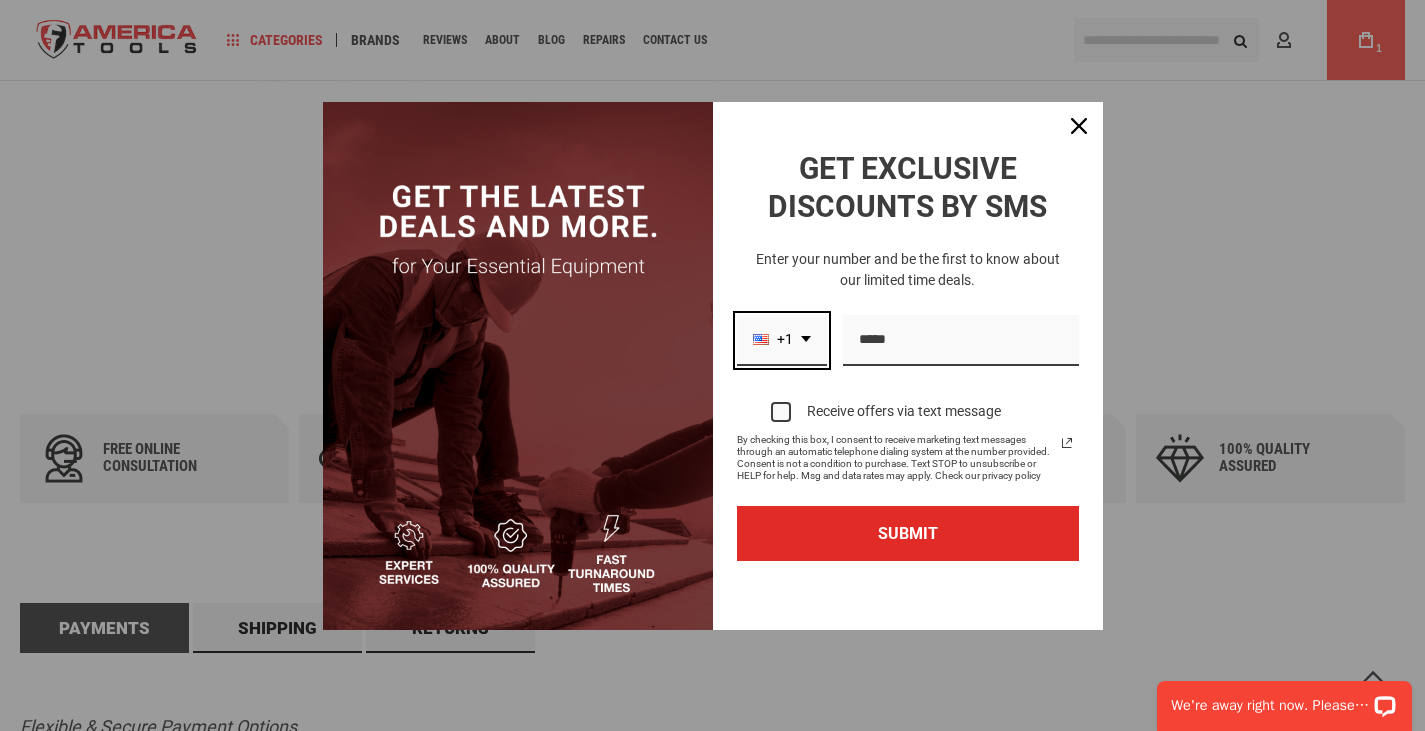 click 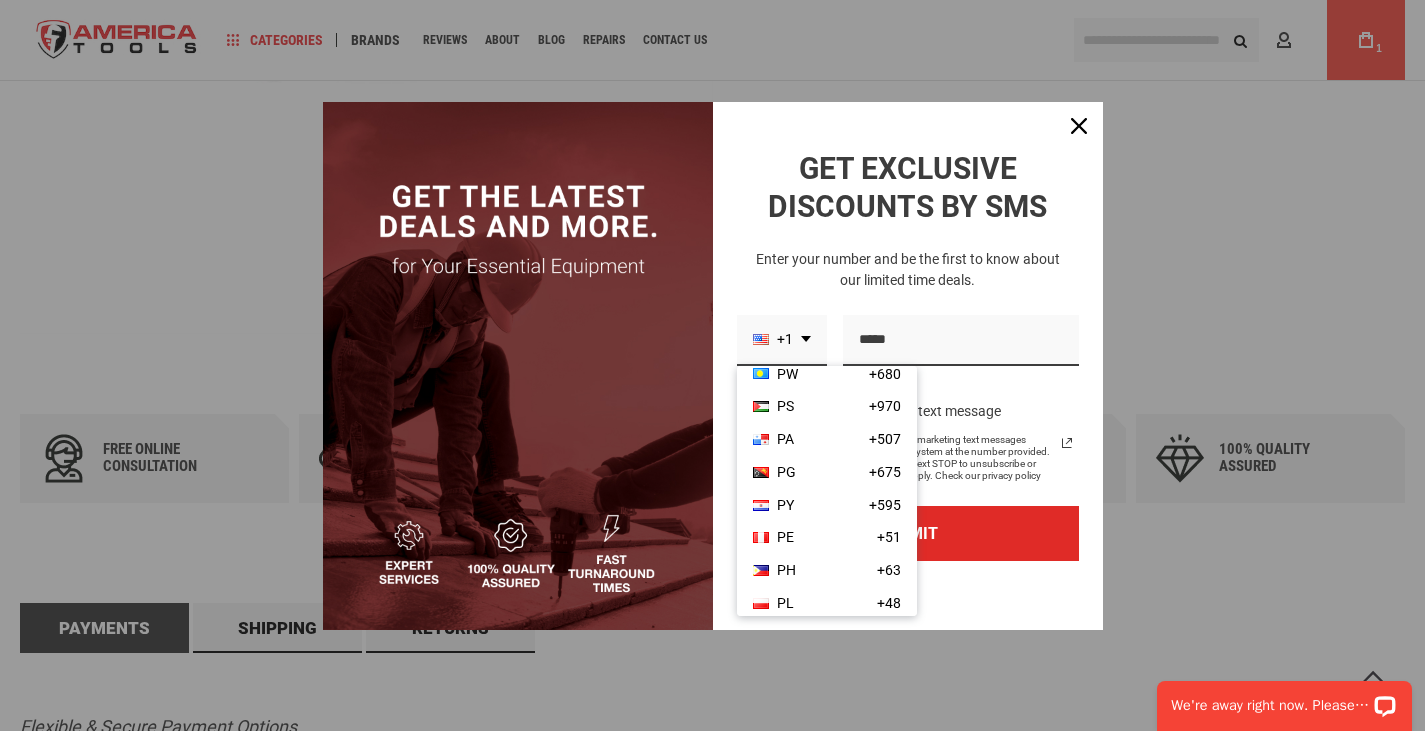 scroll, scrollTop: 5212, scrollLeft: 0, axis: vertical 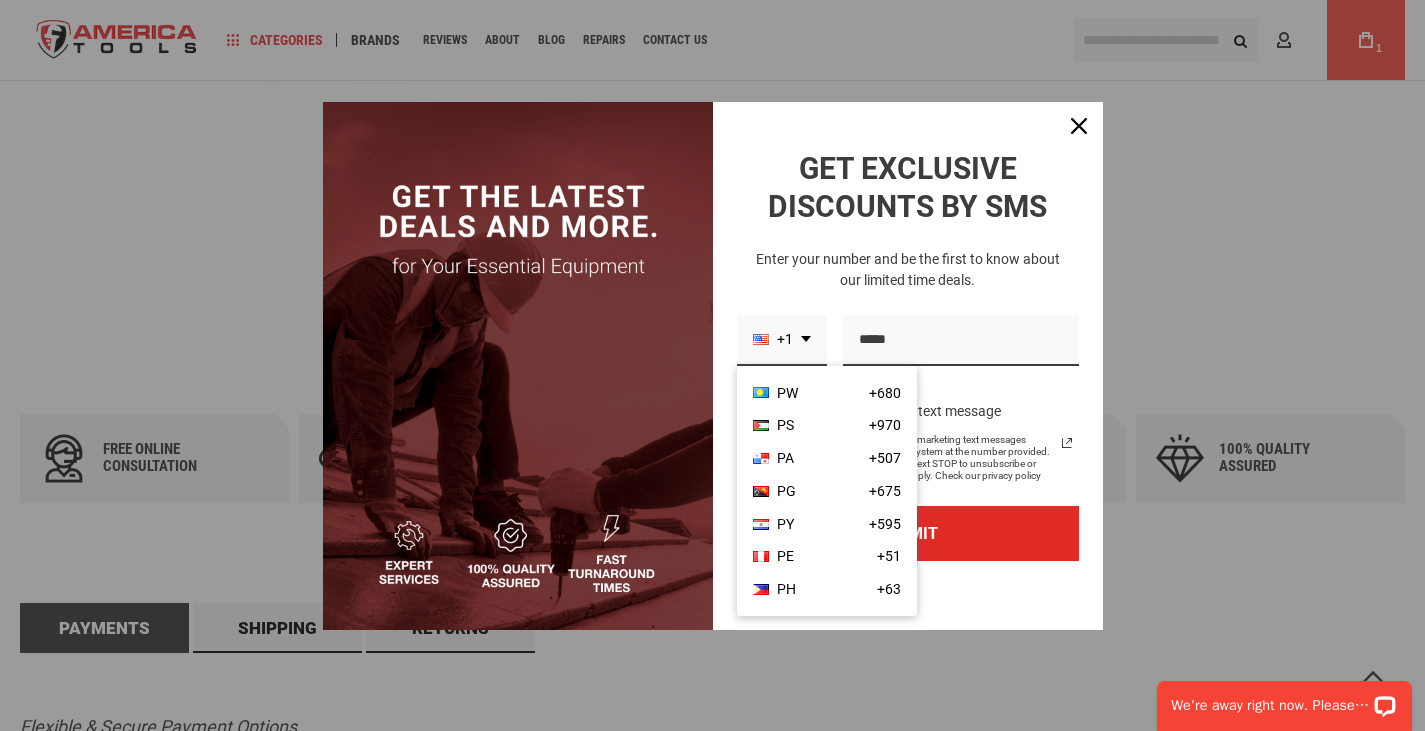 click on "PH" at bounding box center (786, 589) 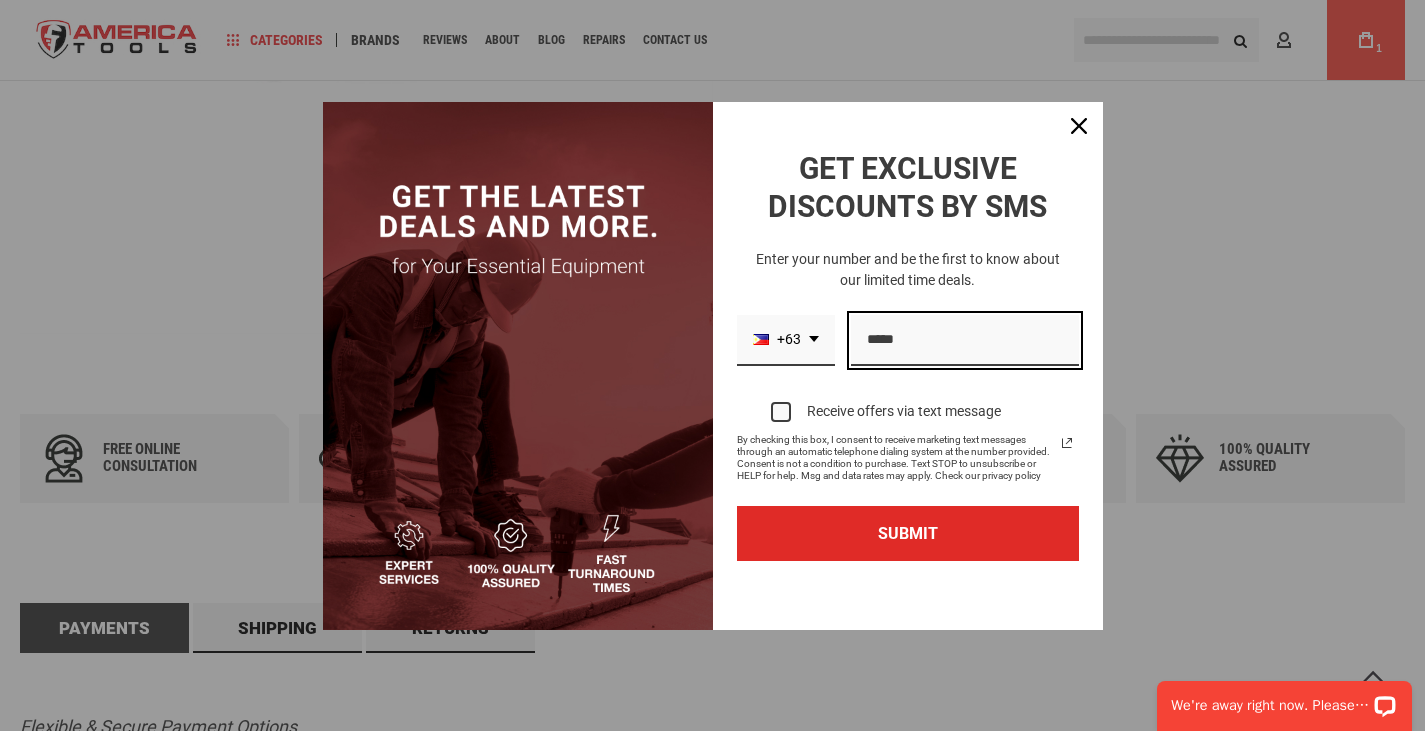 click at bounding box center (965, 340) 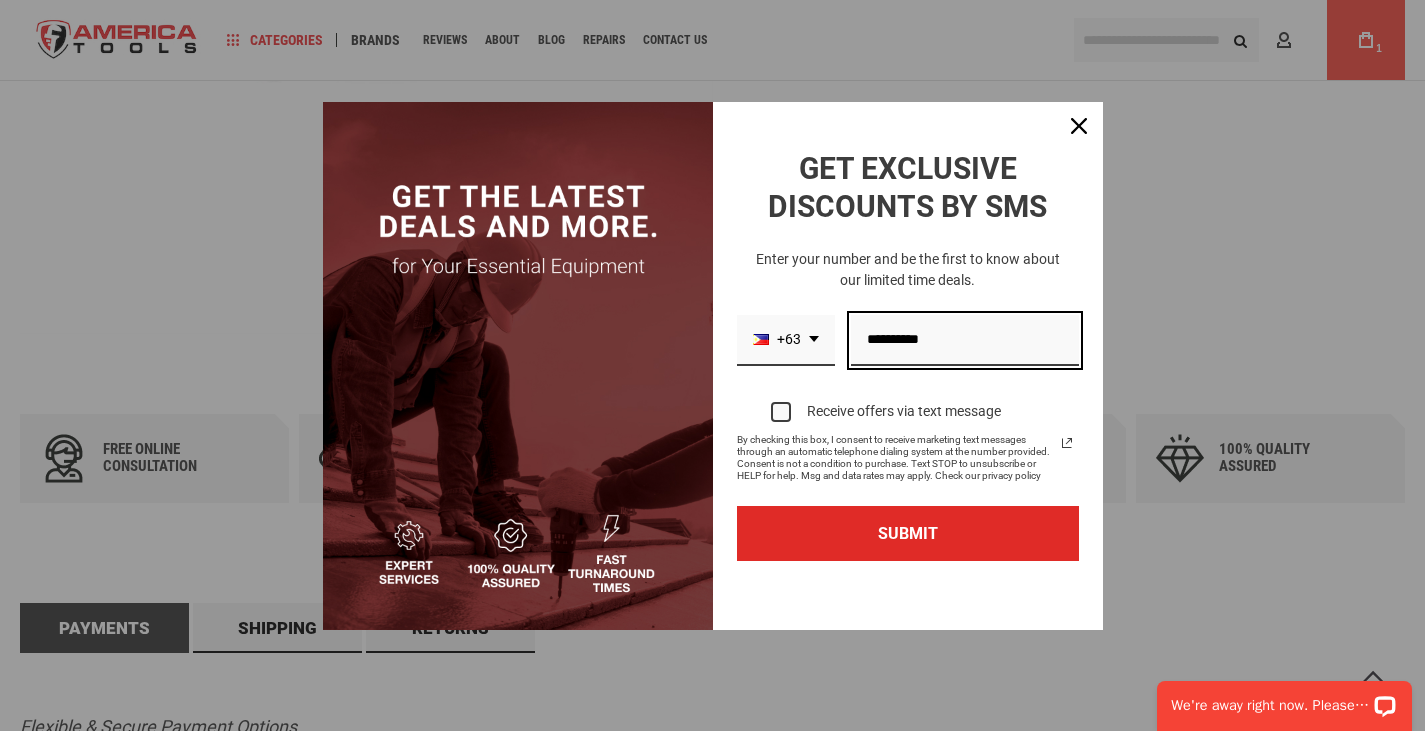 type on "**********" 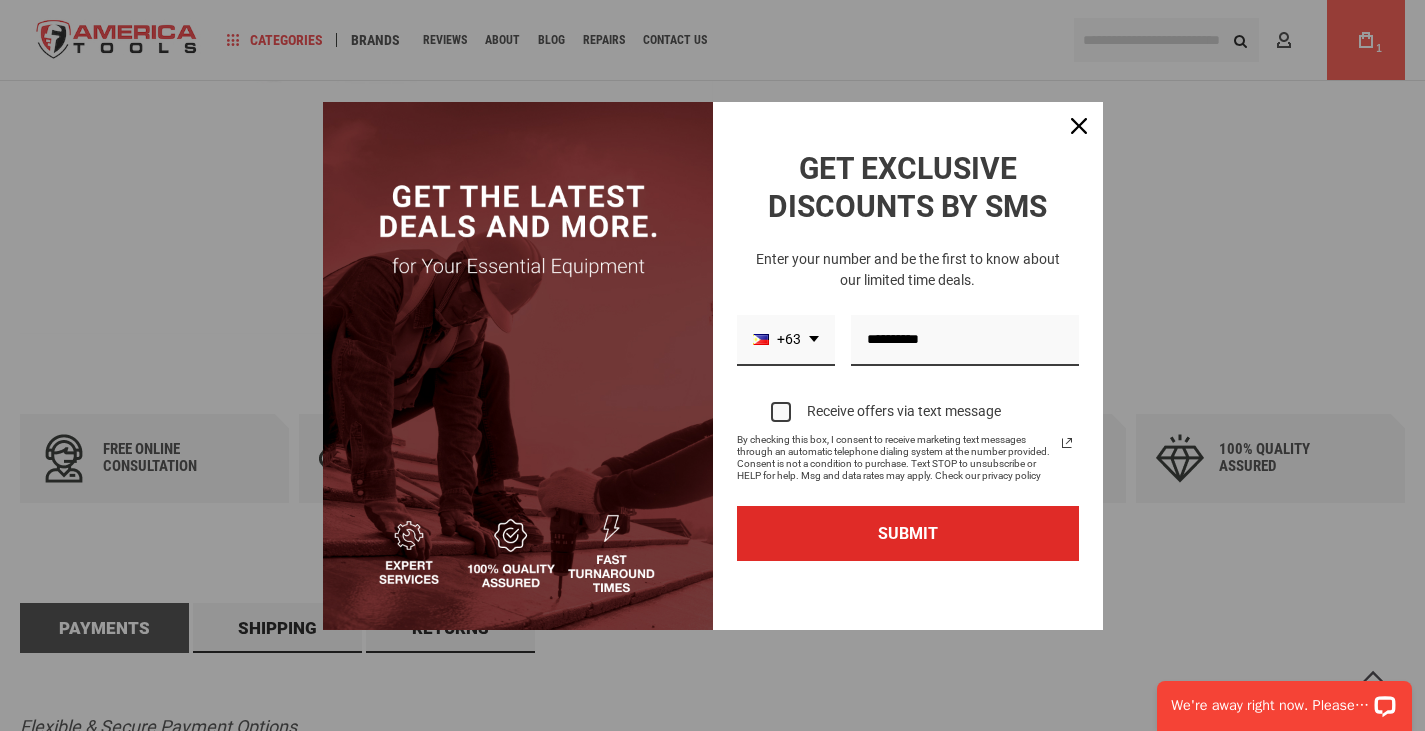 click at bounding box center (781, 412) 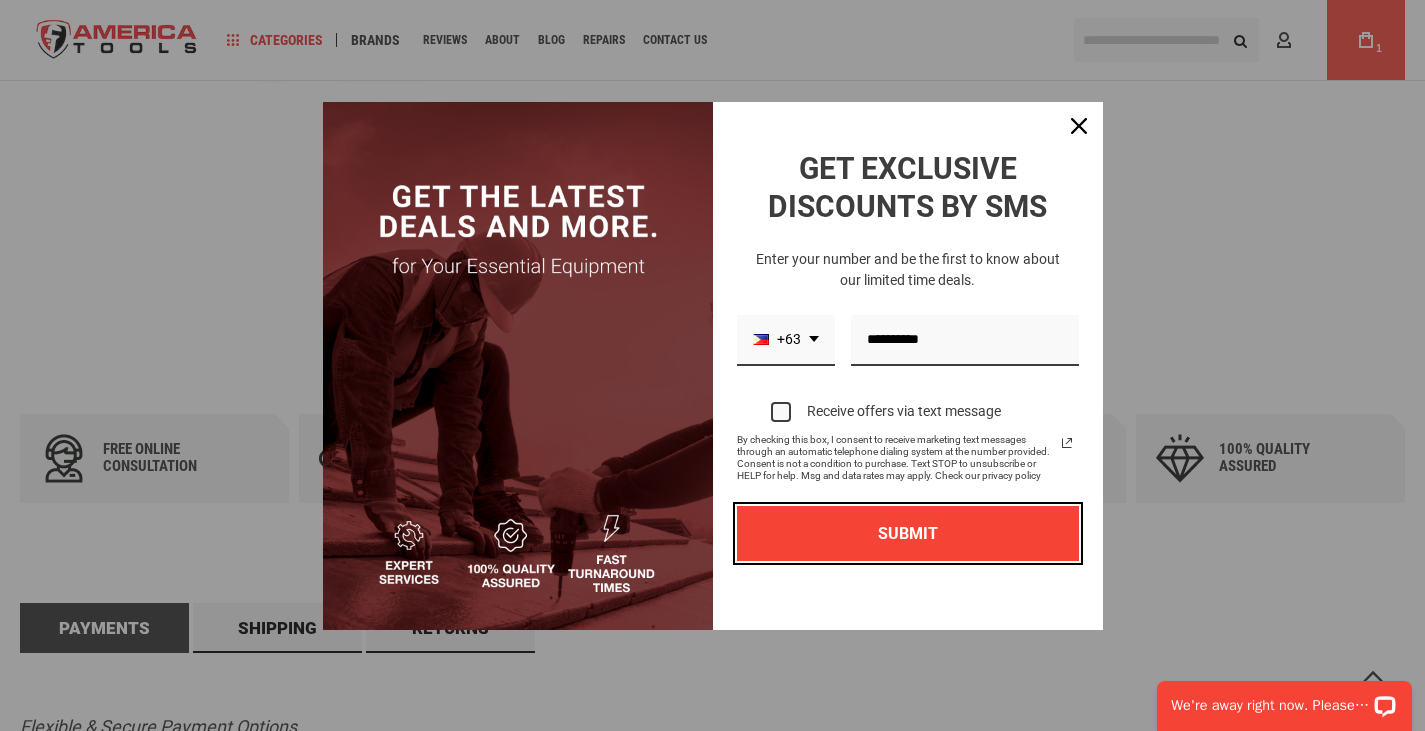 click on "SUBMIT" at bounding box center [908, 533] 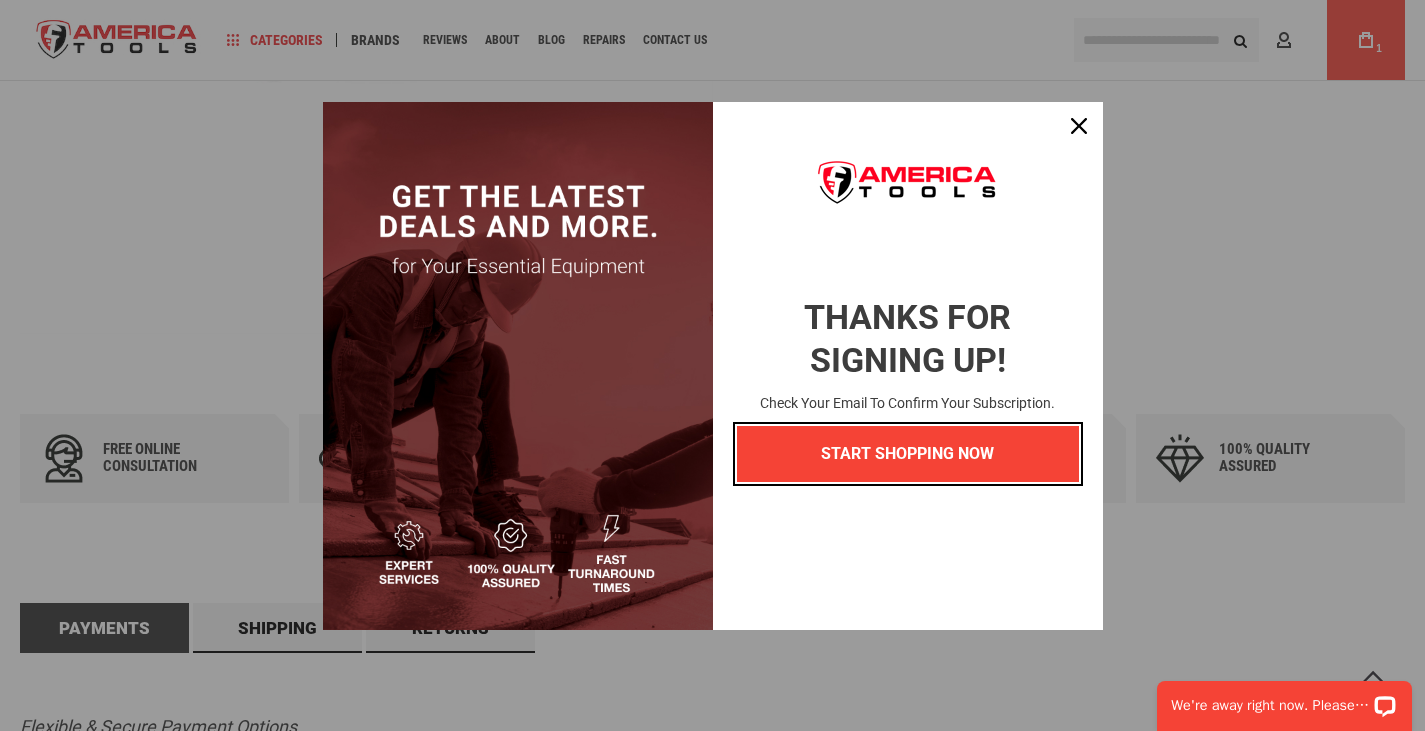 click on "START SHOPPING NOW" at bounding box center [908, 453] 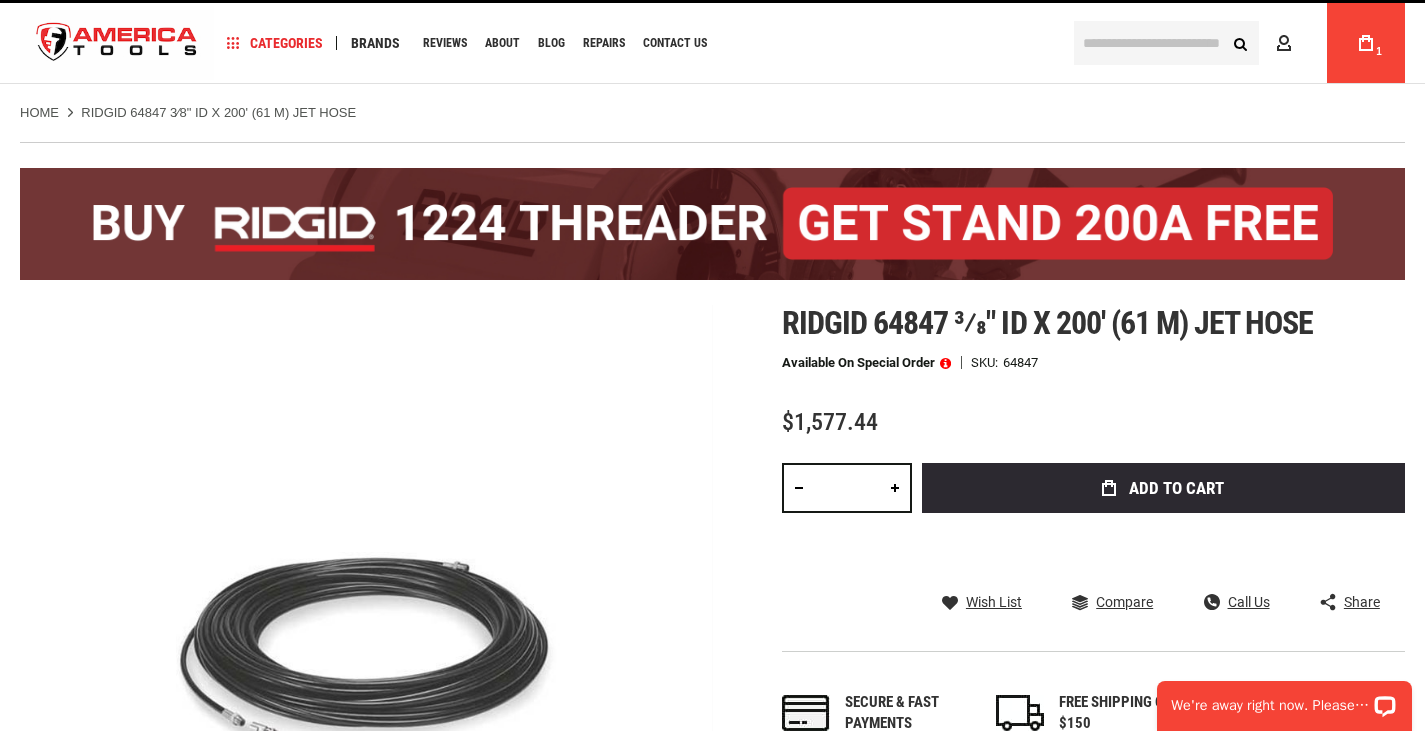 scroll, scrollTop: 0, scrollLeft: 0, axis: both 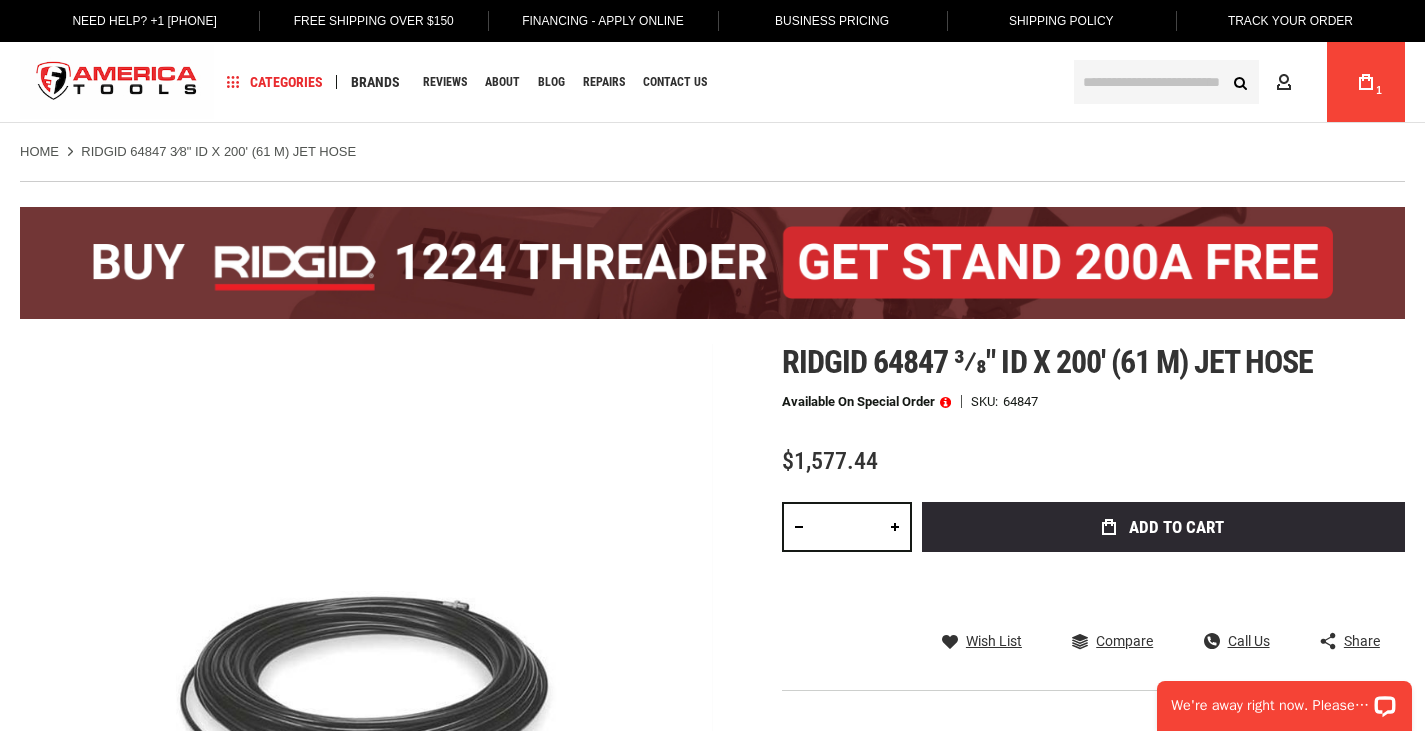 click at bounding box center [1166, 82] 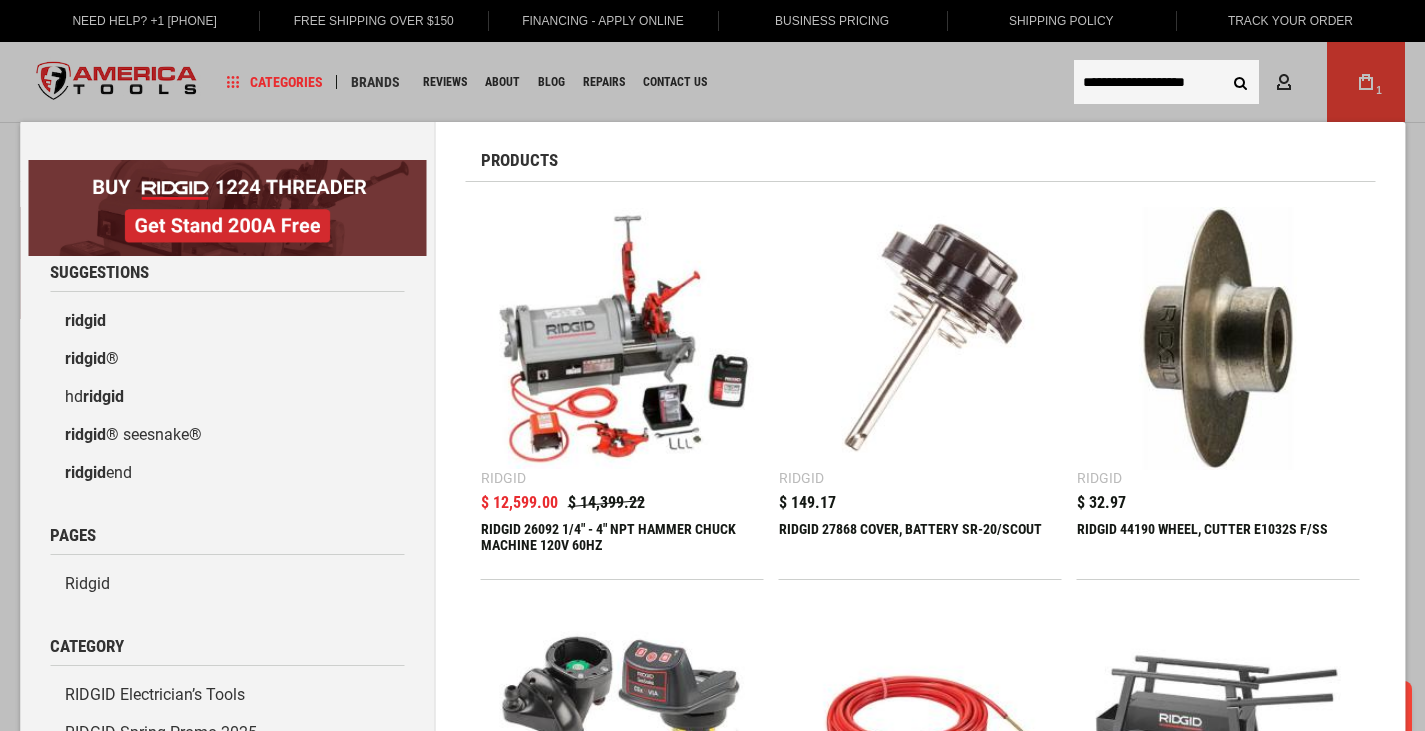 type on "**********" 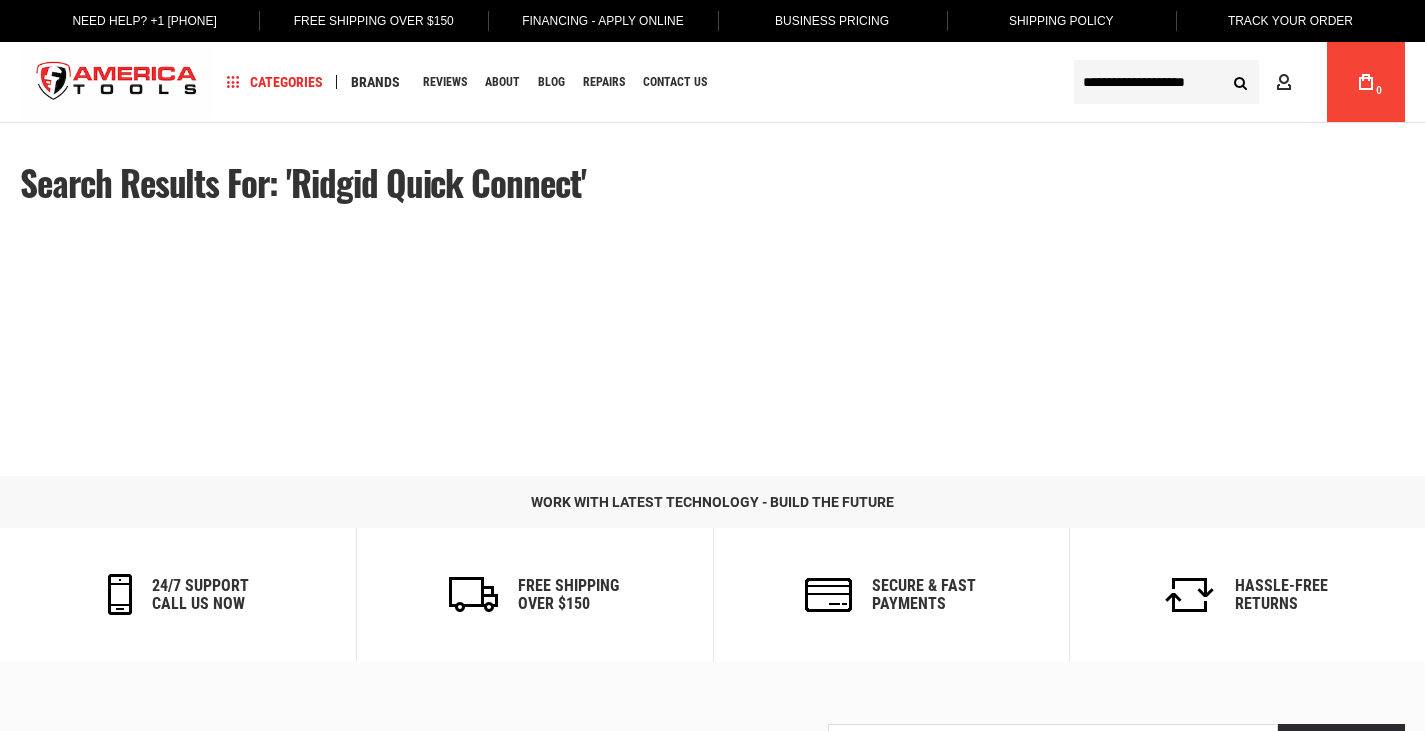 scroll, scrollTop: 0, scrollLeft: 0, axis: both 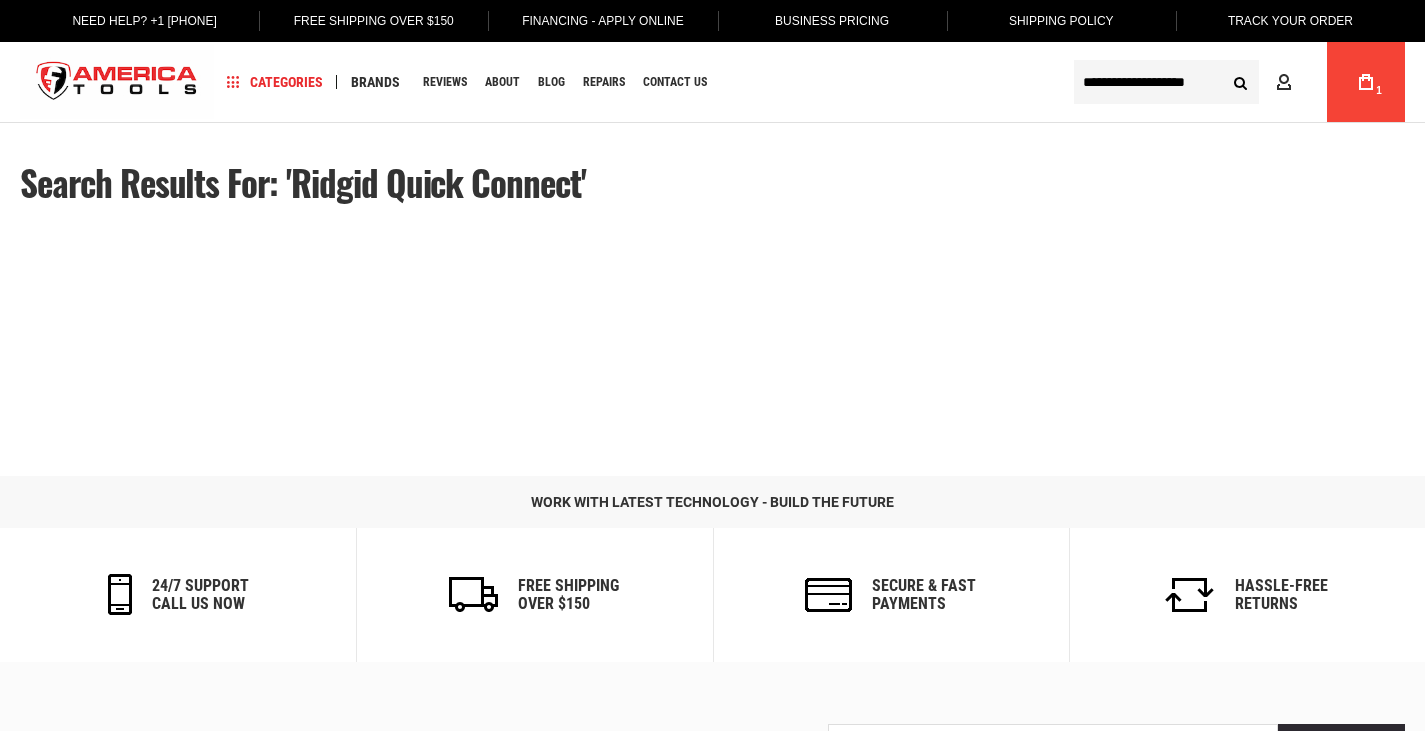 type 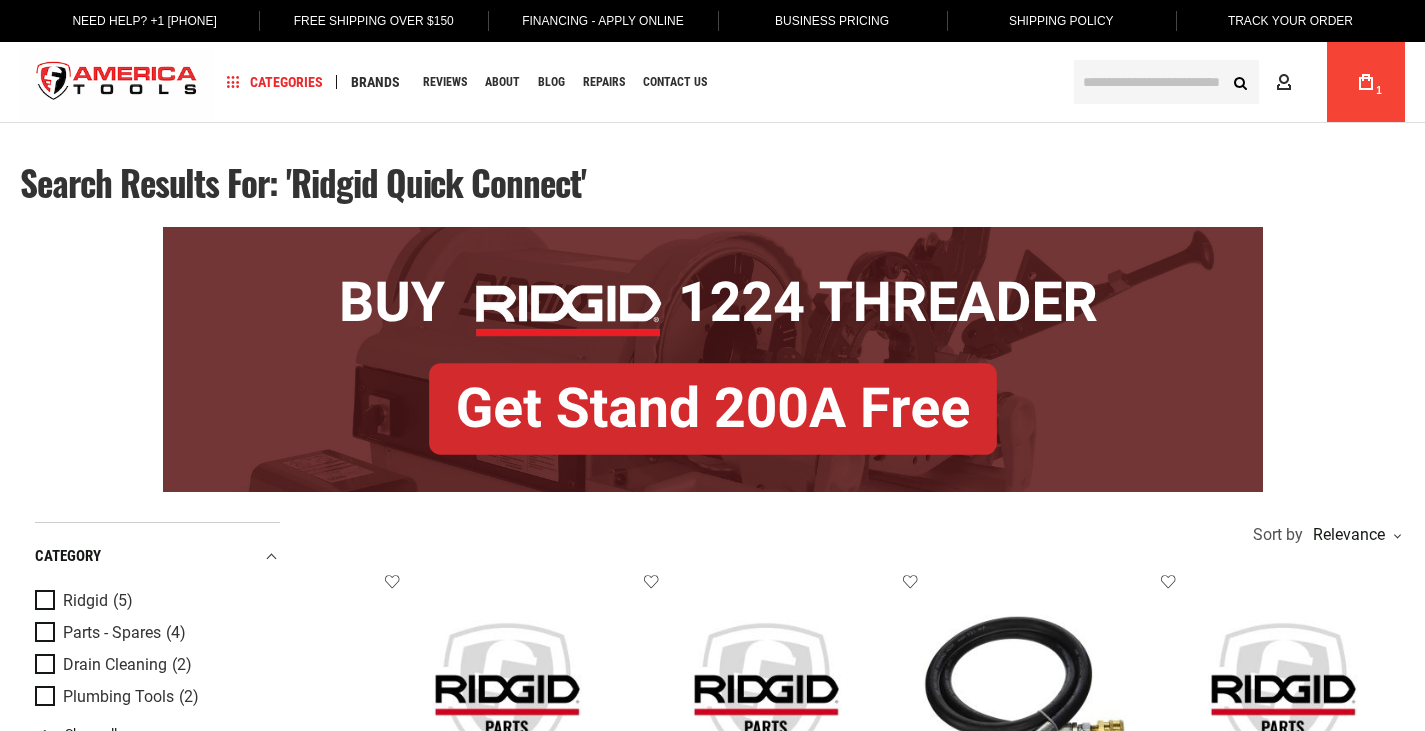 scroll, scrollTop: 0, scrollLeft: 0, axis: both 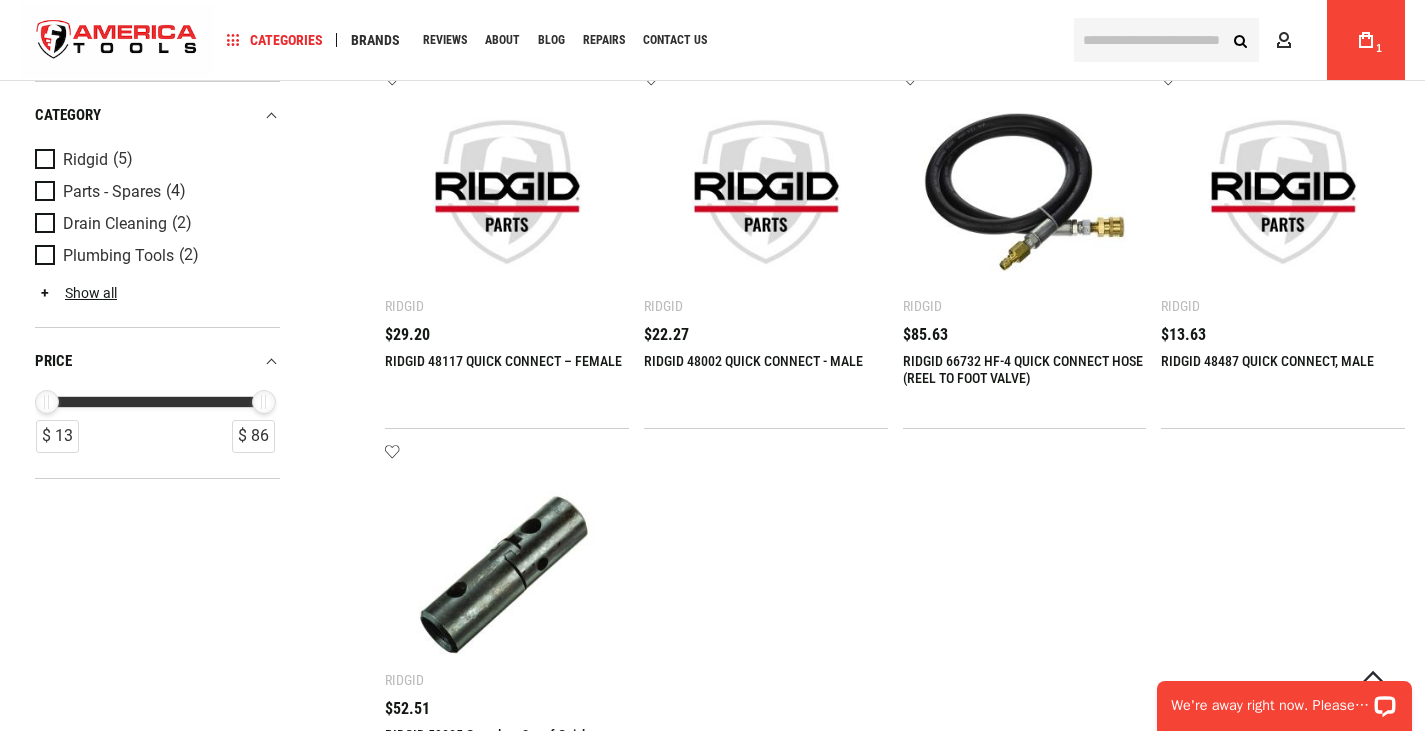 click at bounding box center (1025, 192) 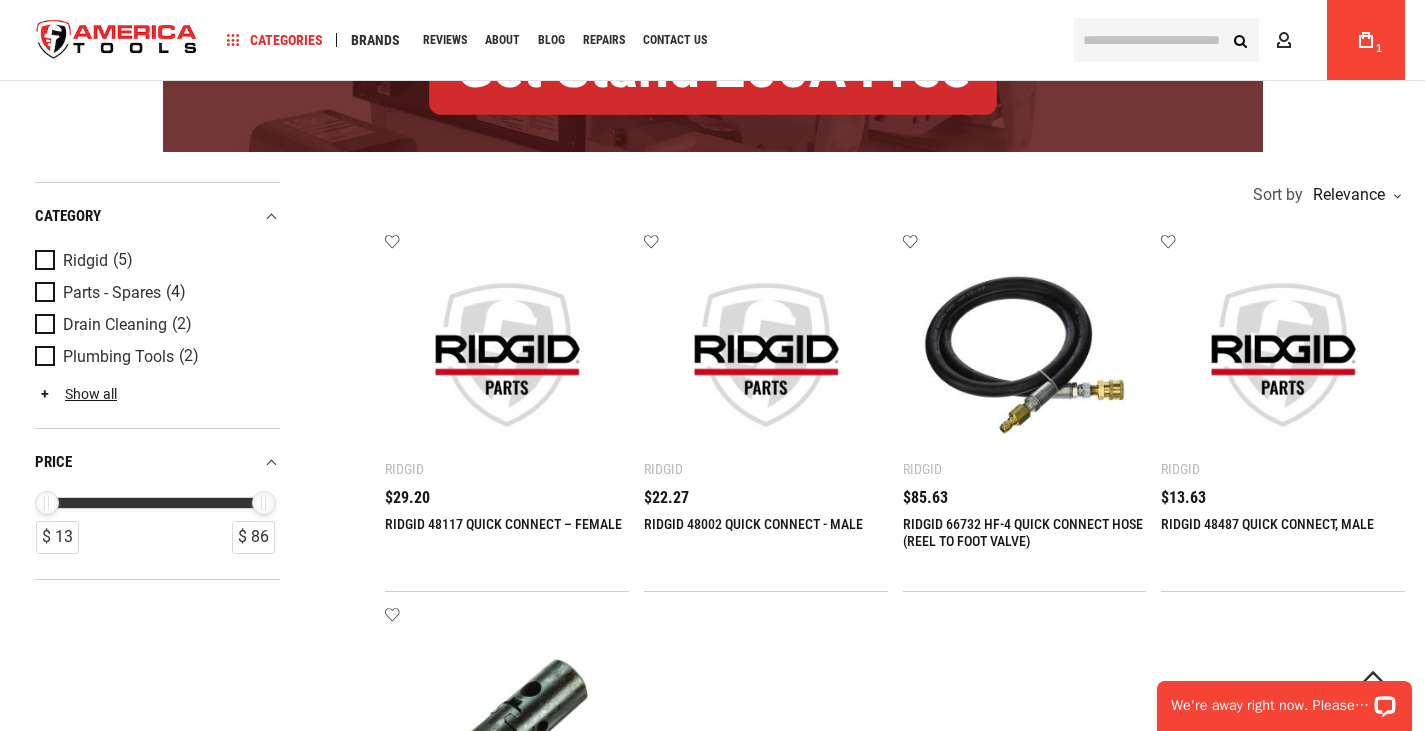 scroll, scrollTop: 200, scrollLeft: 0, axis: vertical 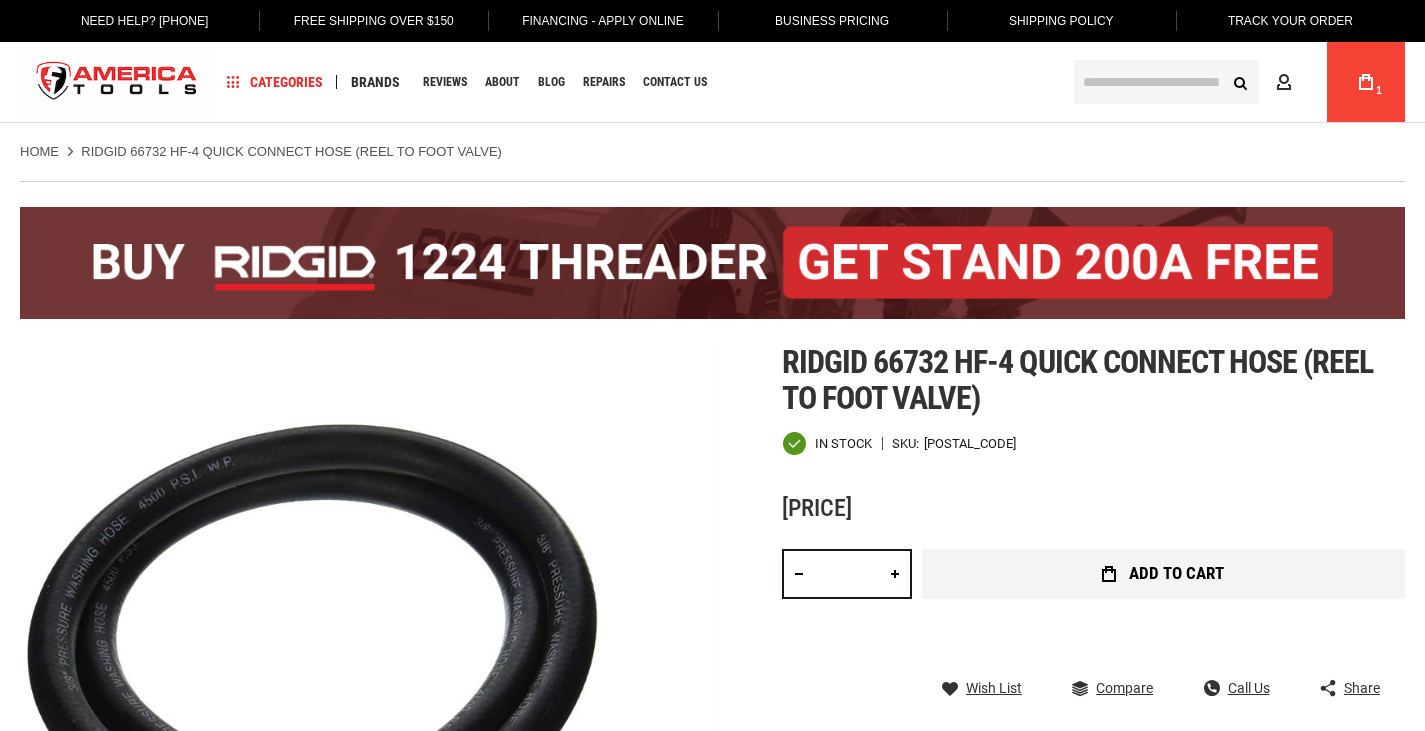 click on "Add to Cart" at bounding box center (1176, 573) 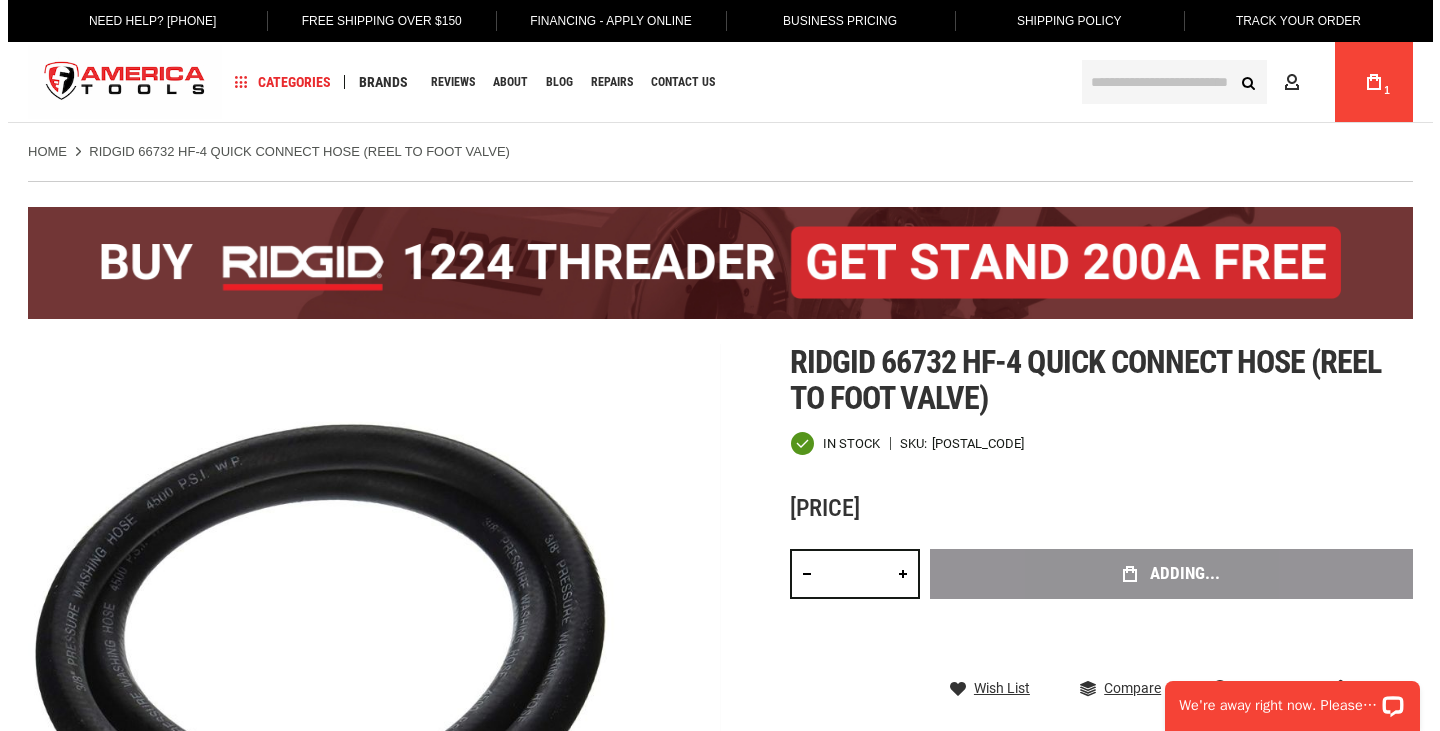 scroll, scrollTop: 0, scrollLeft: 0, axis: both 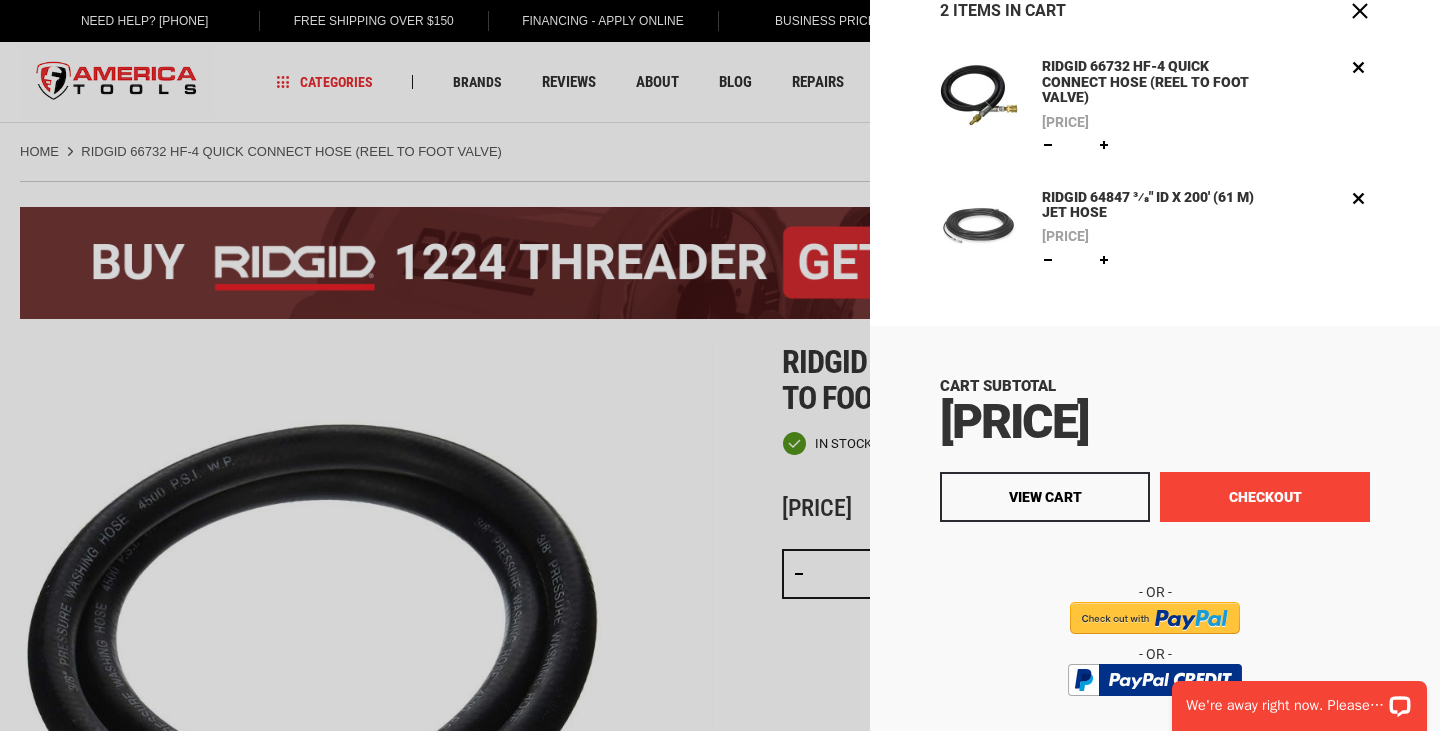 click on "Checkout" at bounding box center (1265, 497) 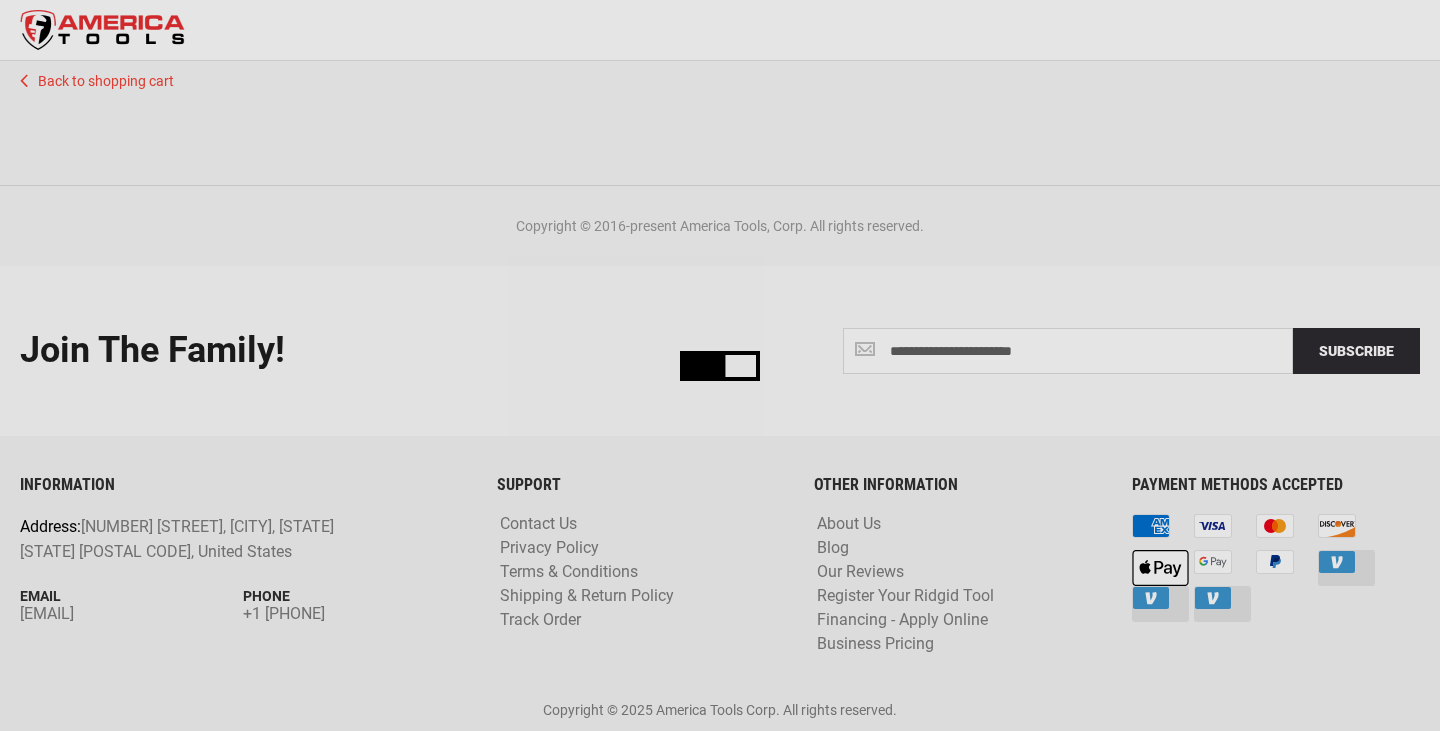 scroll, scrollTop: 0, scrollLeft: 0, axis: both 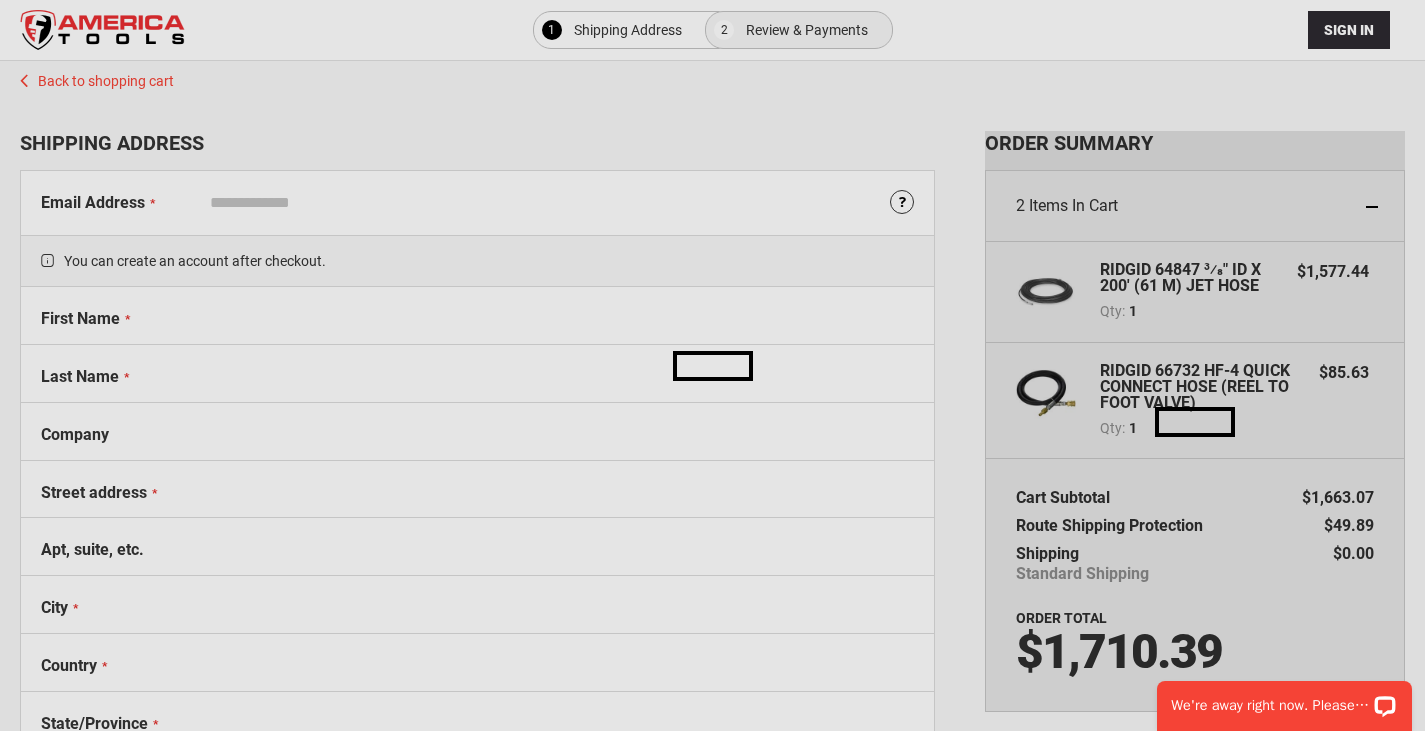 select on "**" 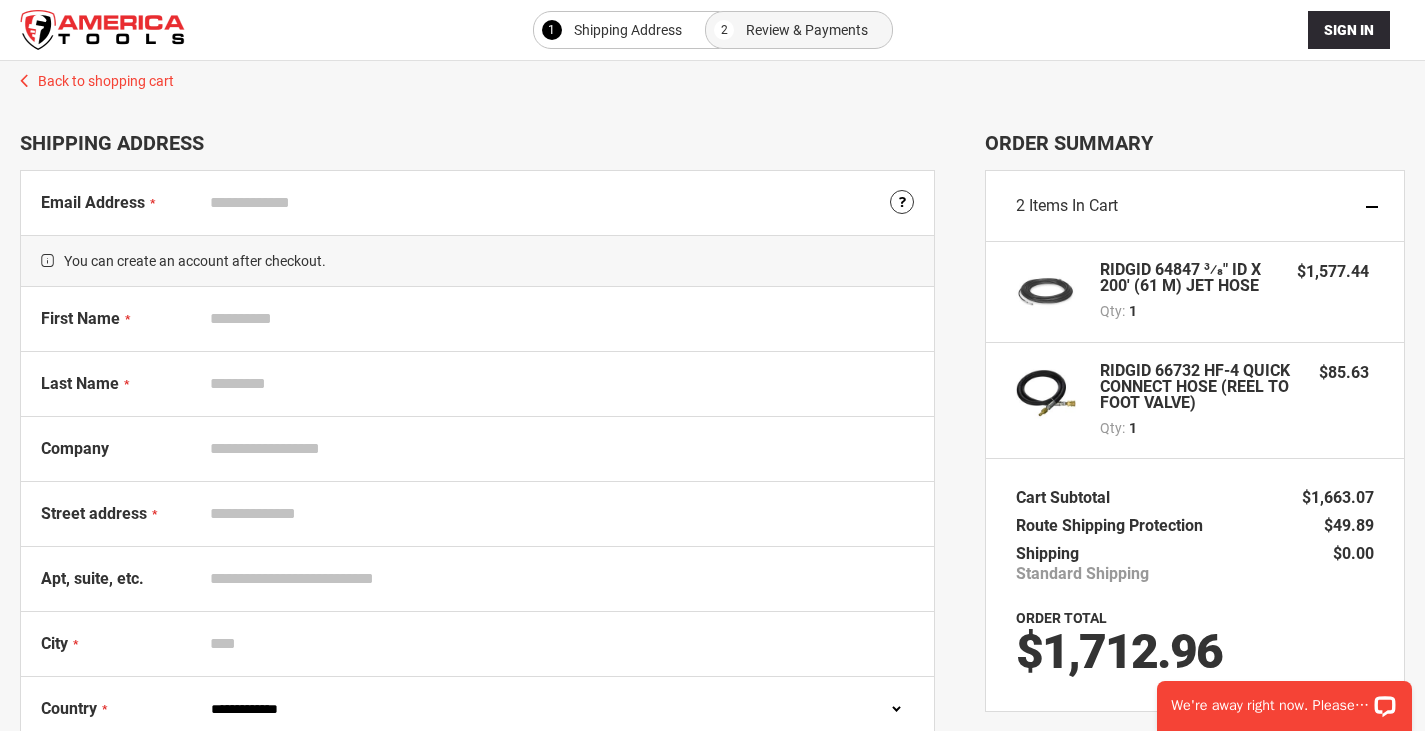 click on "Email Address" at bounding box center (557, 203) 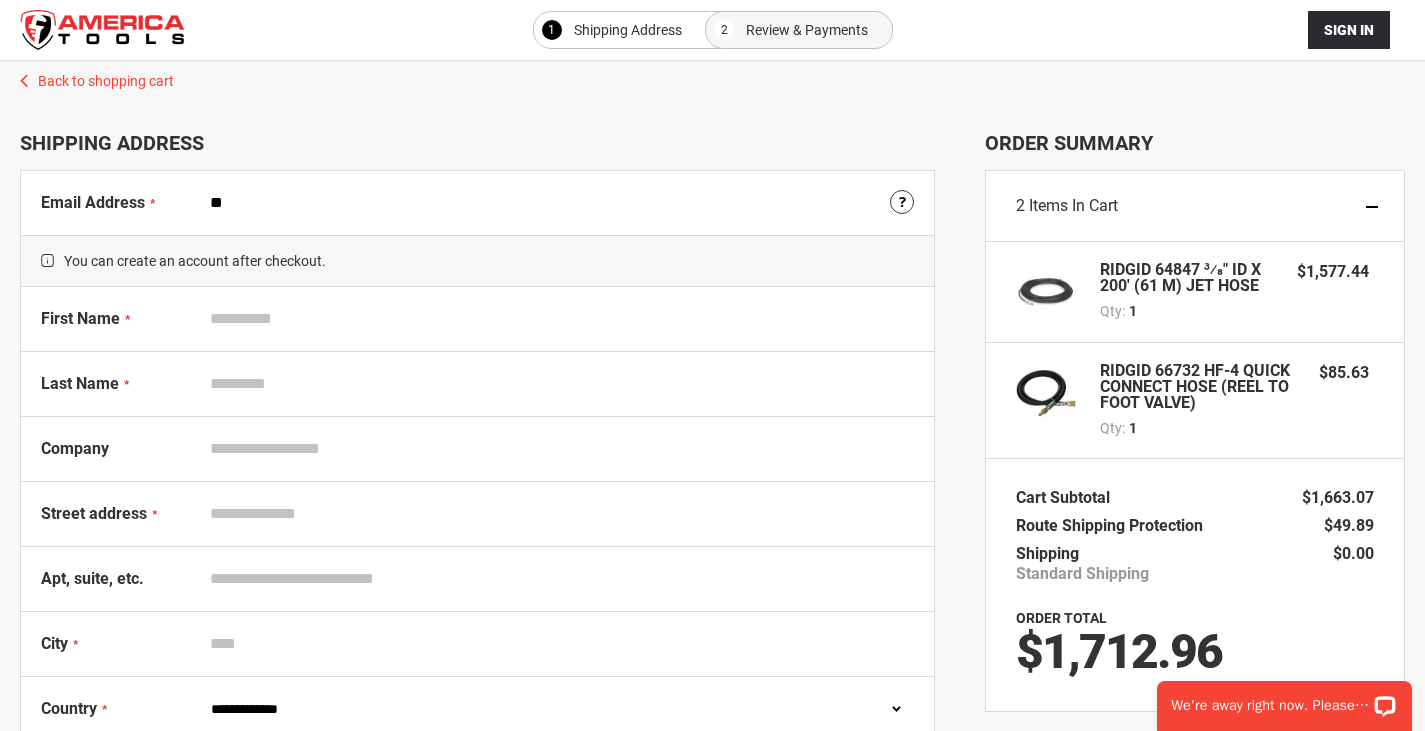 type on "*" 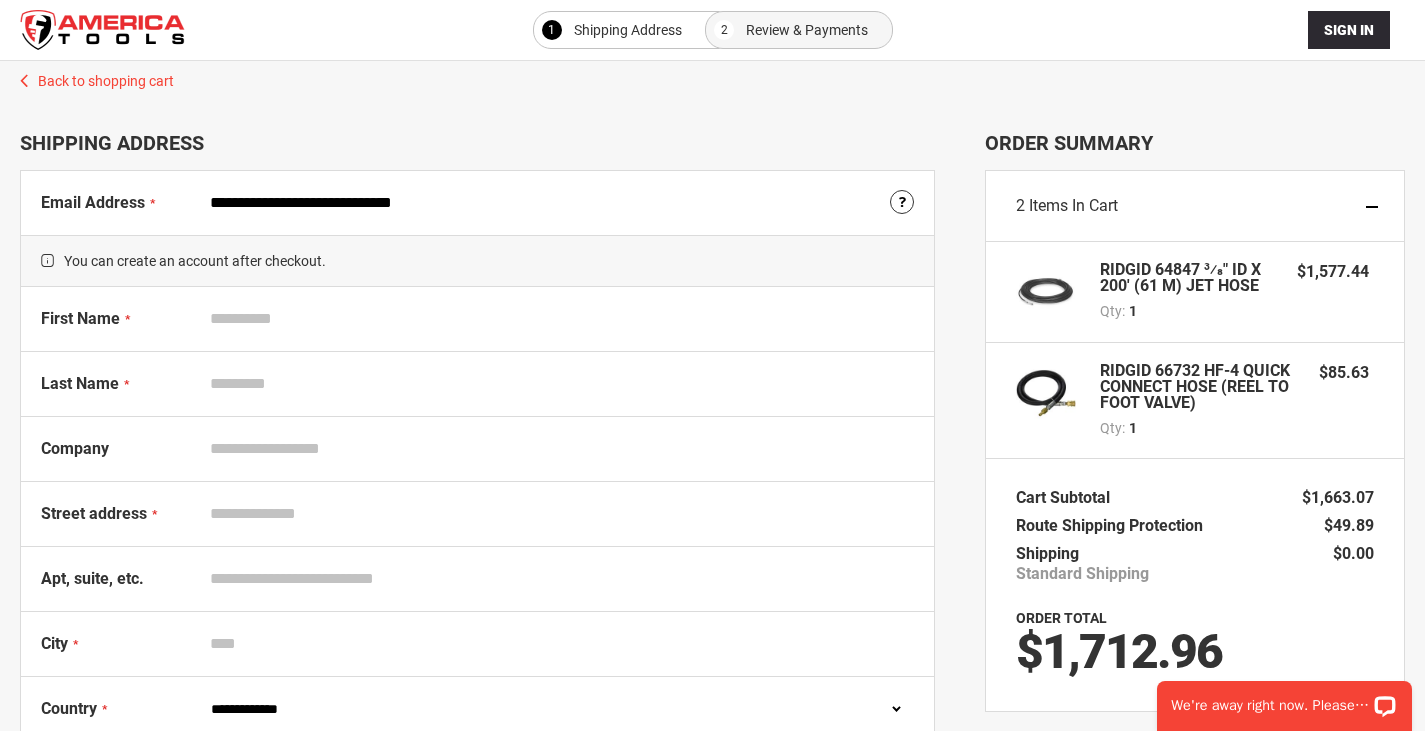 type on "**********" 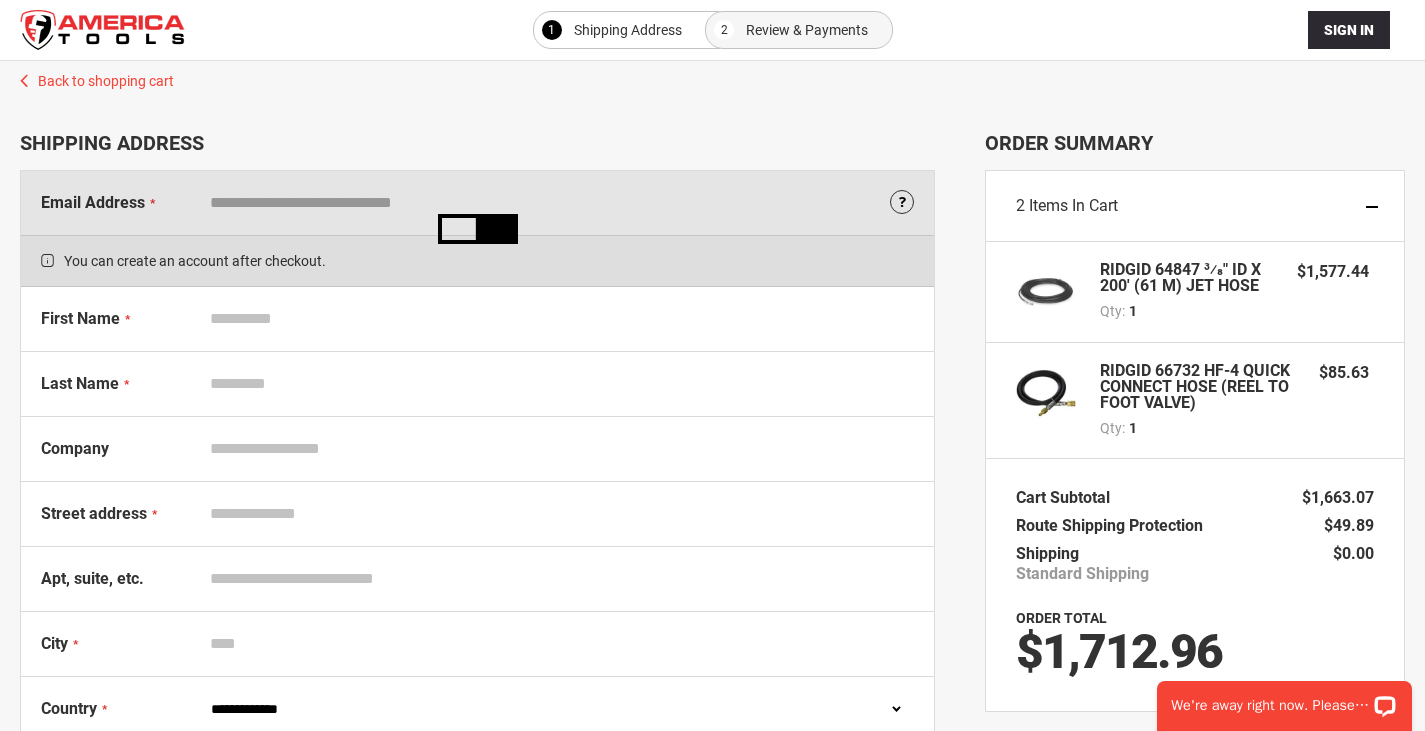 click on "First Name" at bounding box center (557, 319) 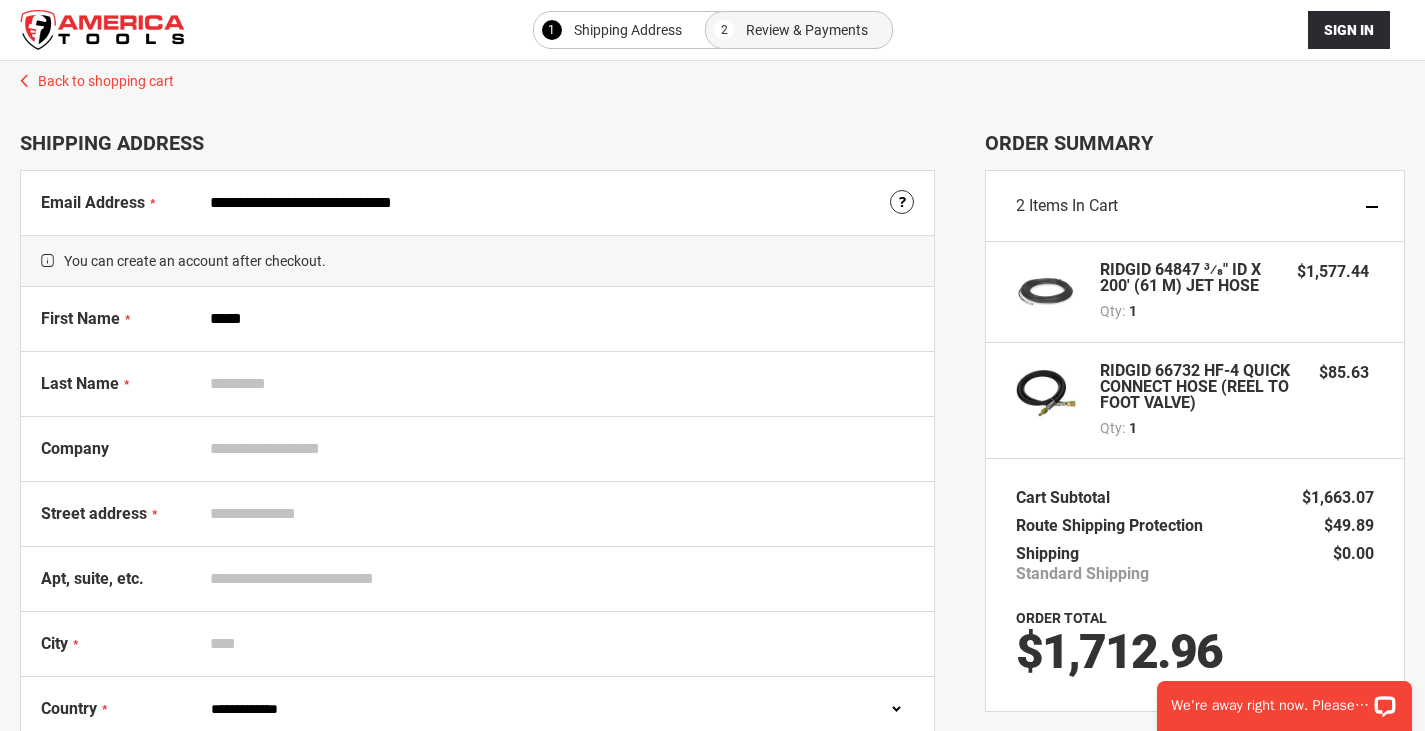 type on "*****" 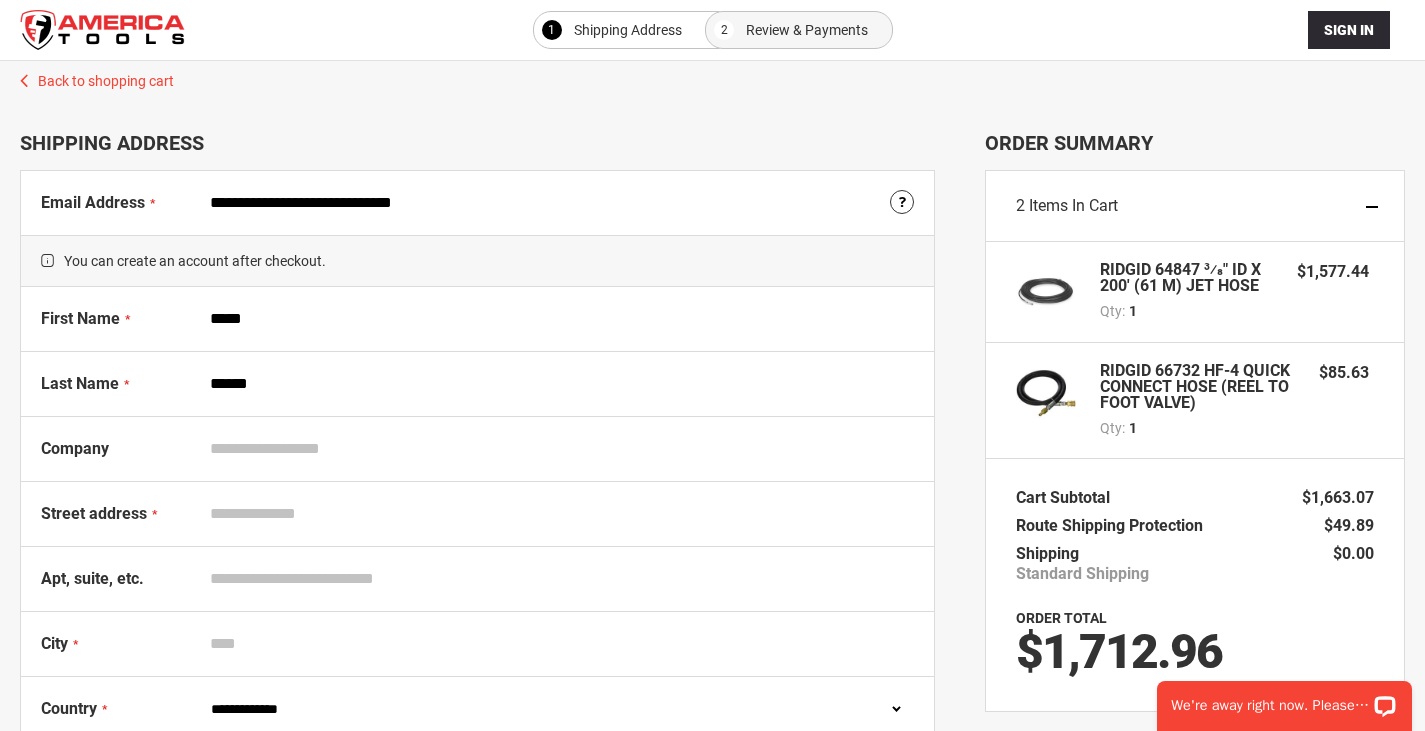 type on "******" 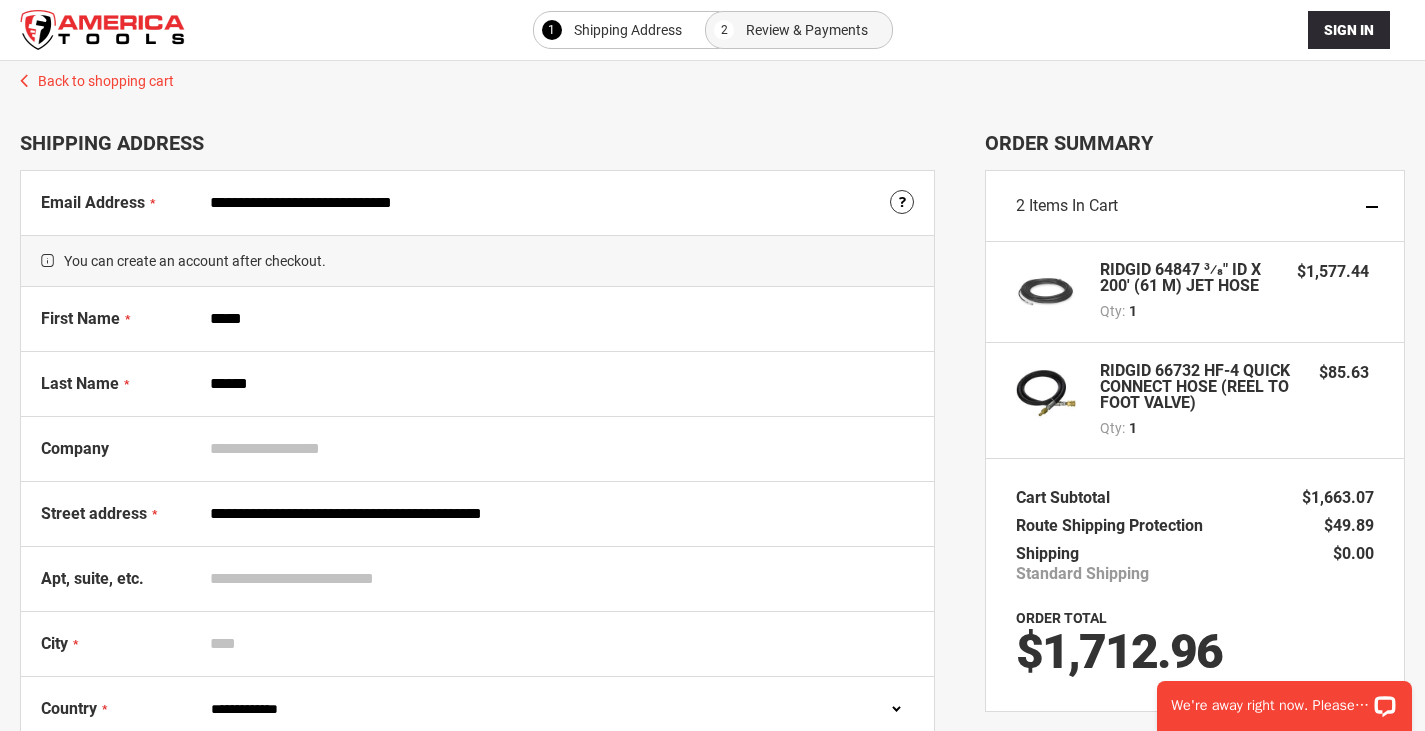 type on "**********" 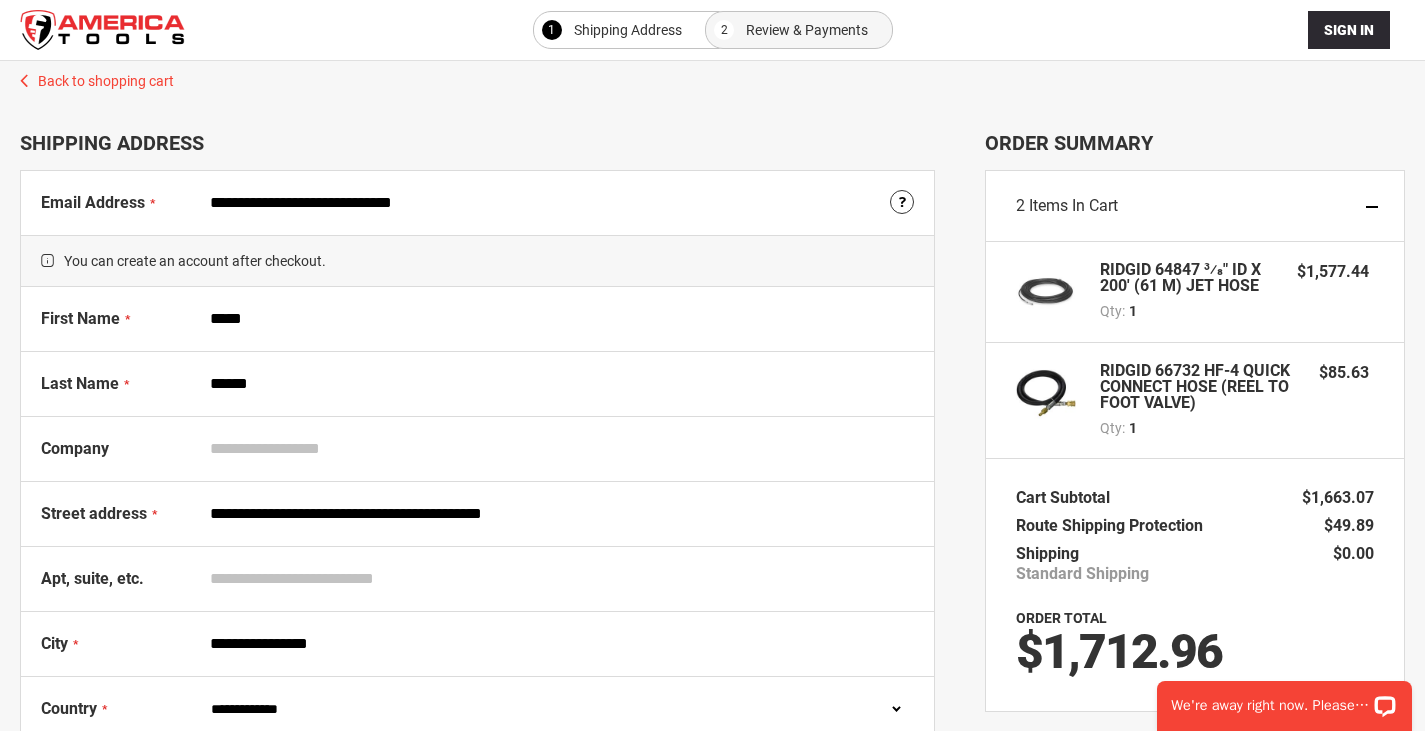 type on "**********" 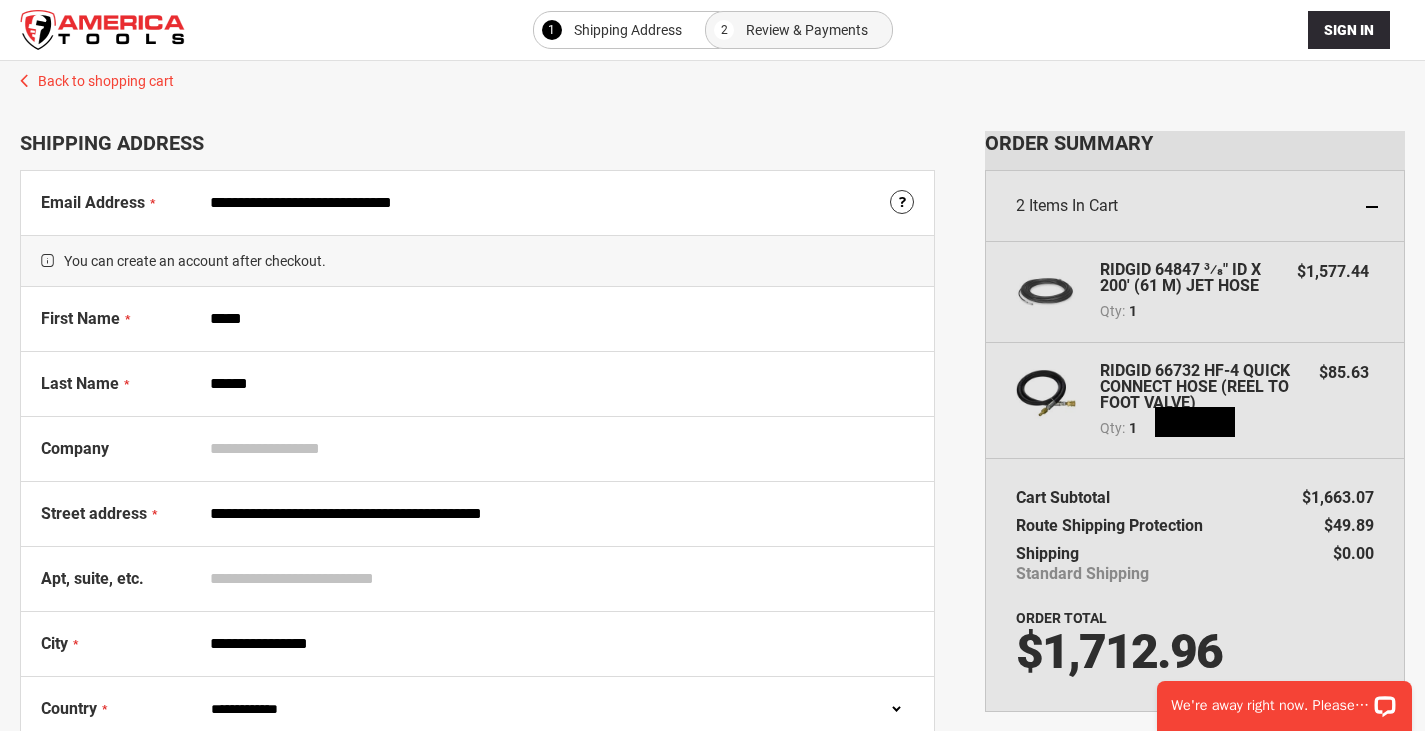 select on "**" 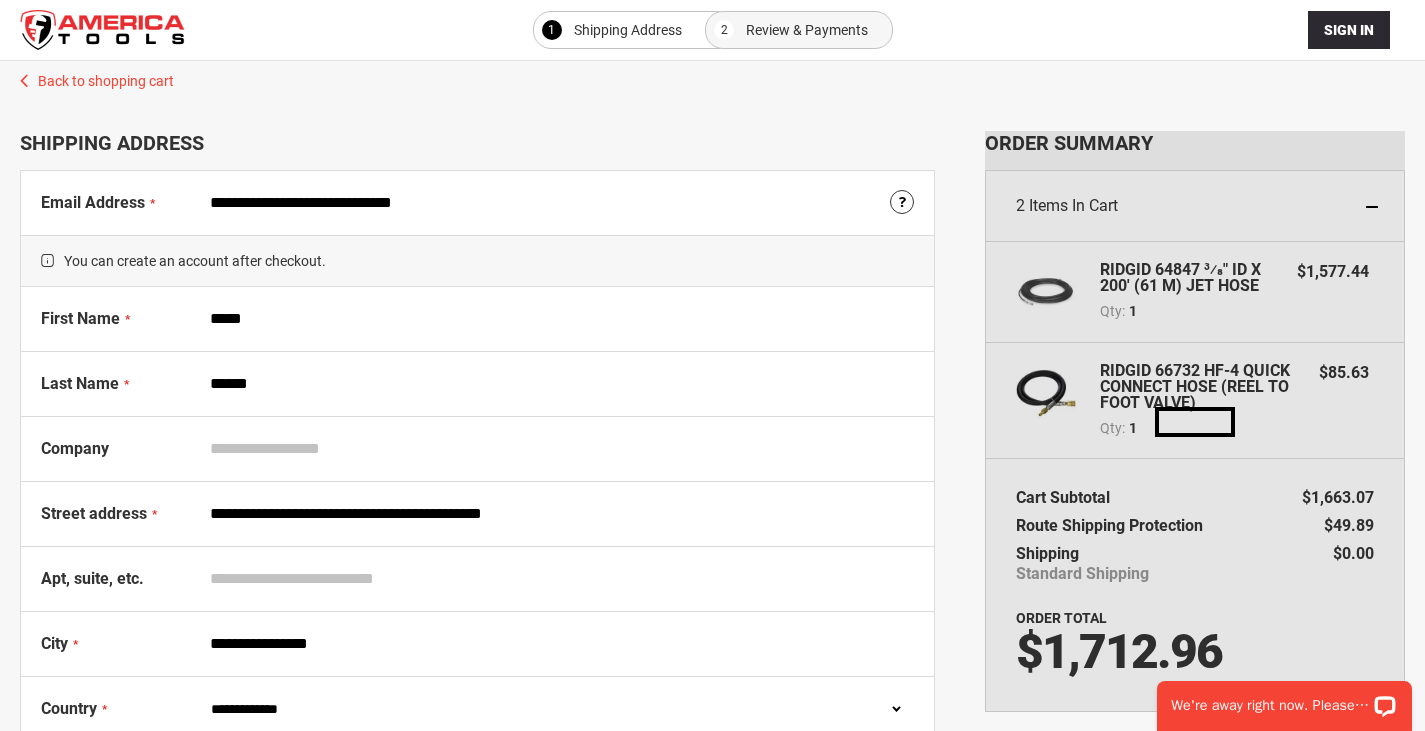 click on "**********" at bounding box center [557, 709] 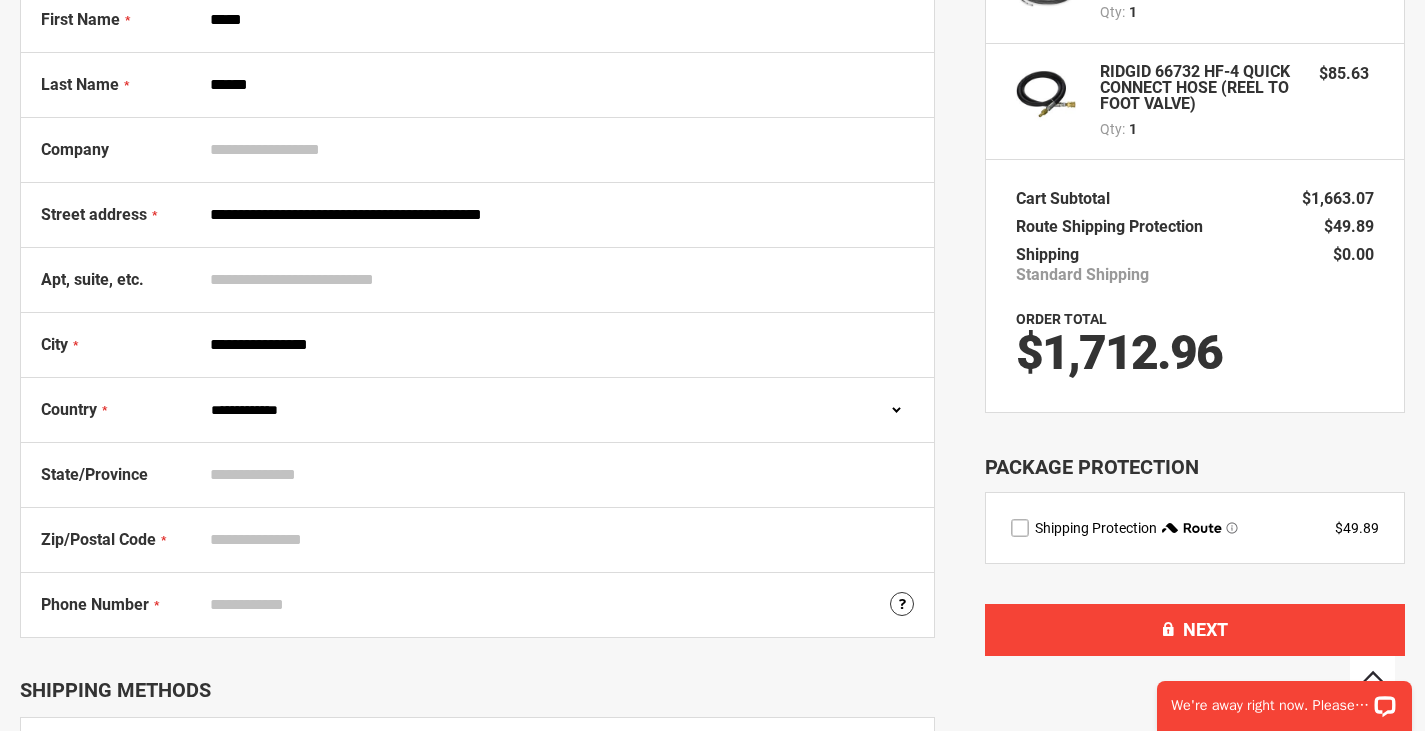 scroll, scrollTop: 300, scrollLeft: 0, axis: vertical 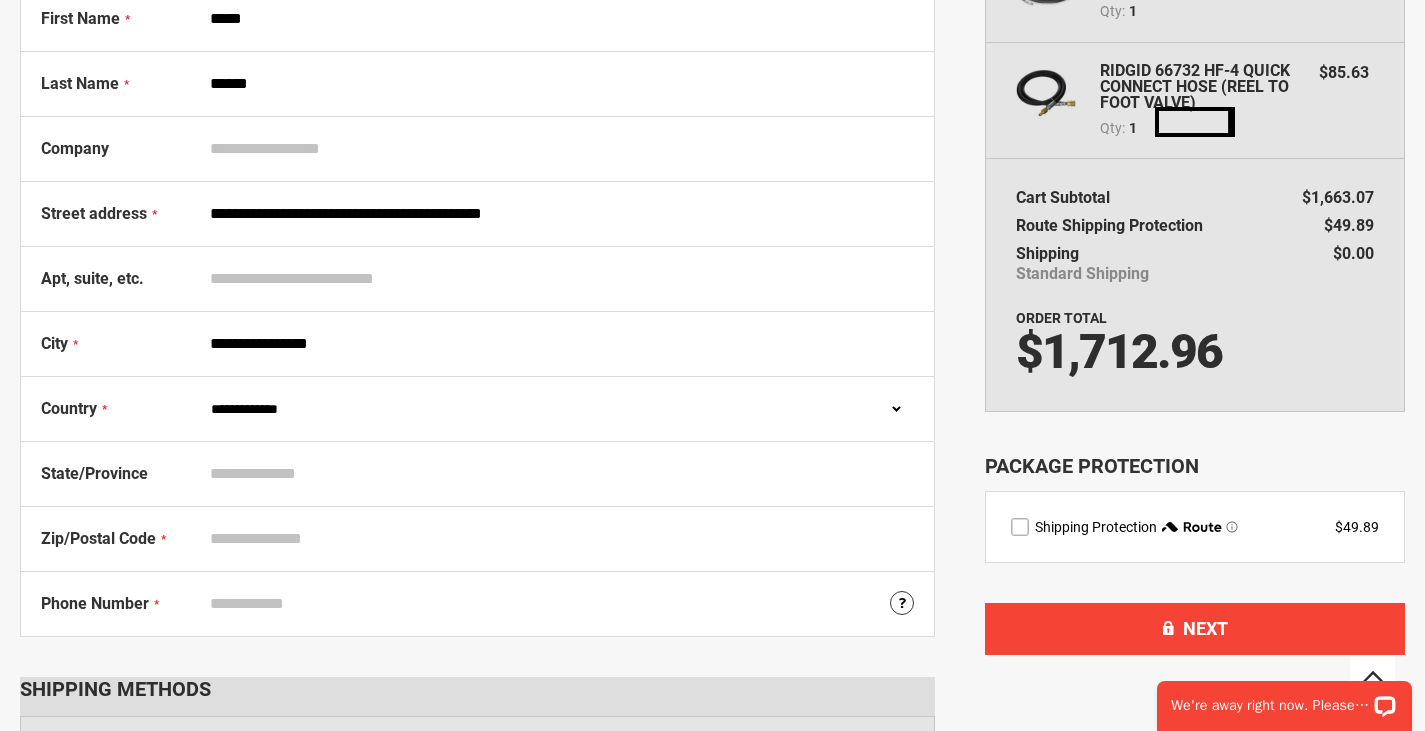 click on "State/Province" at bounding box center (557, 474) 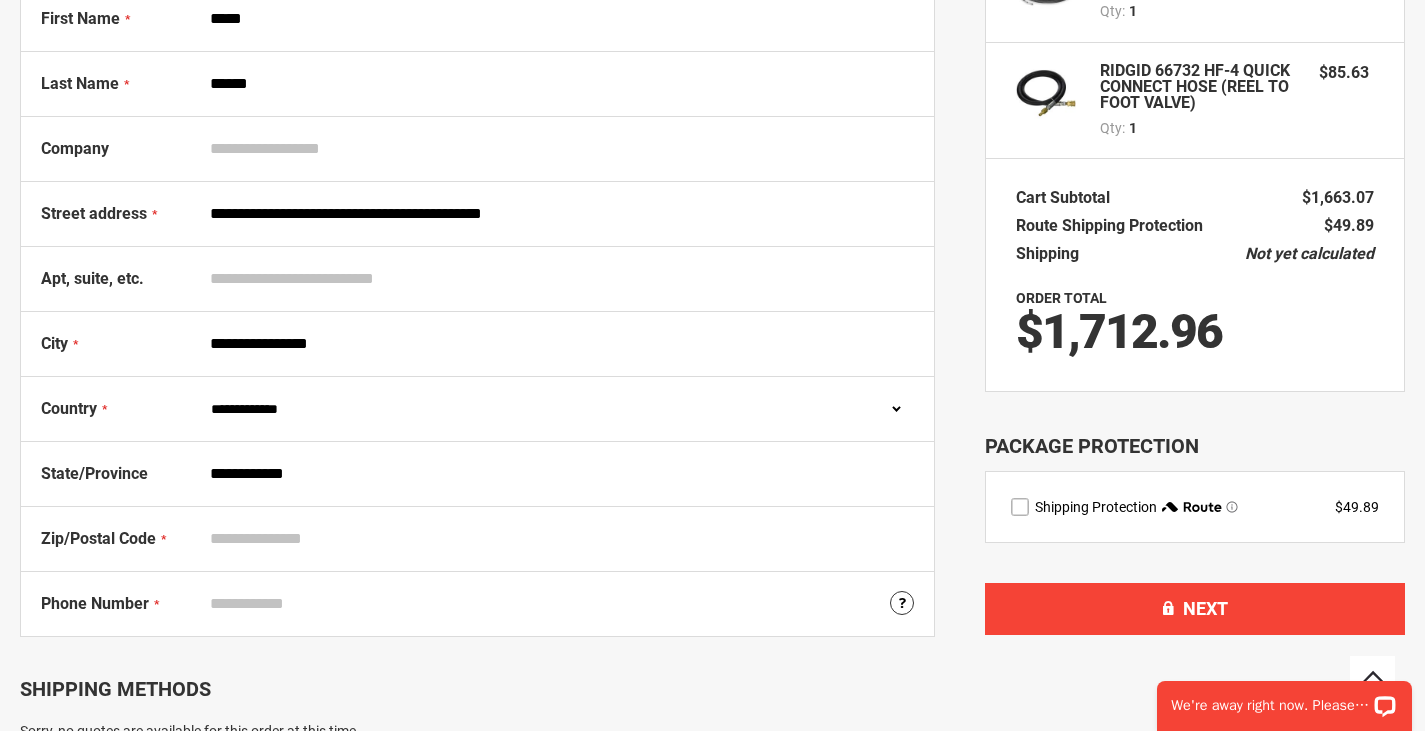 type on "**********" 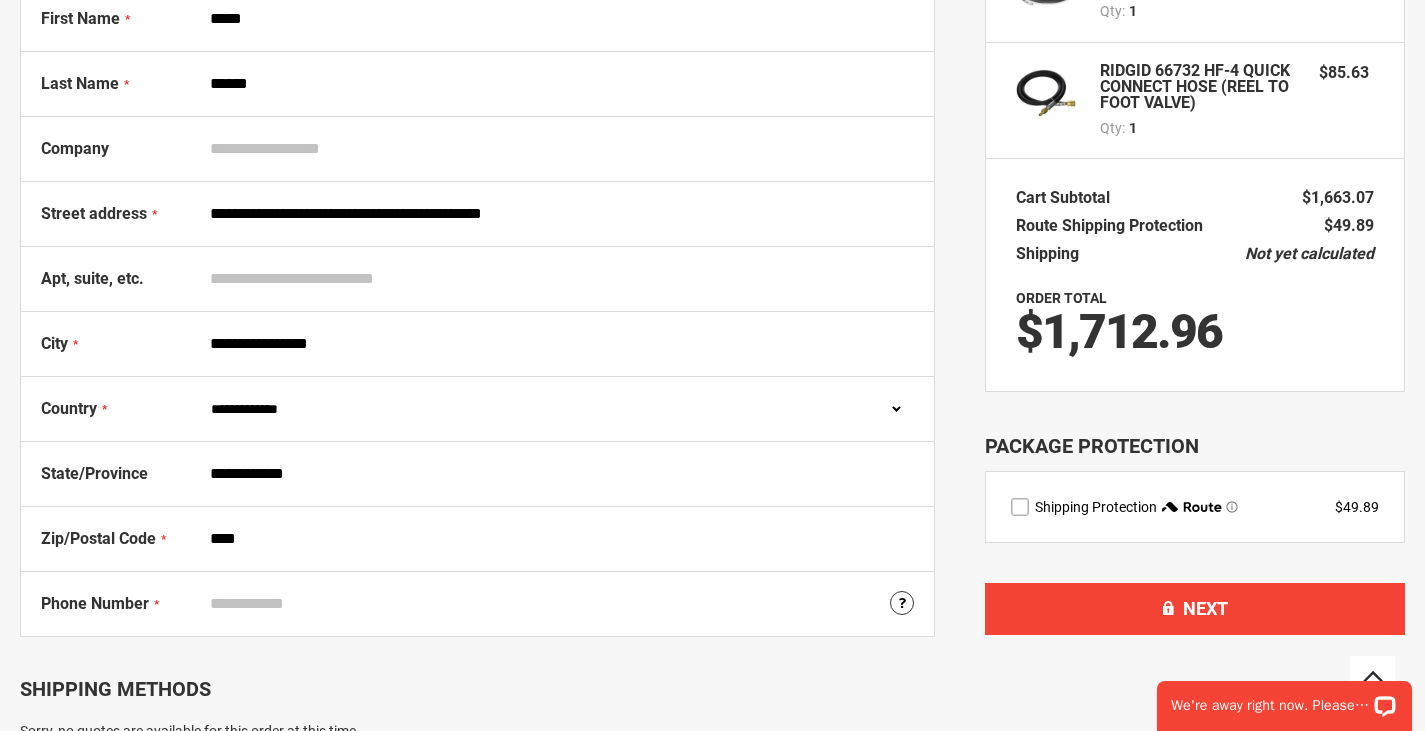 type on "****" 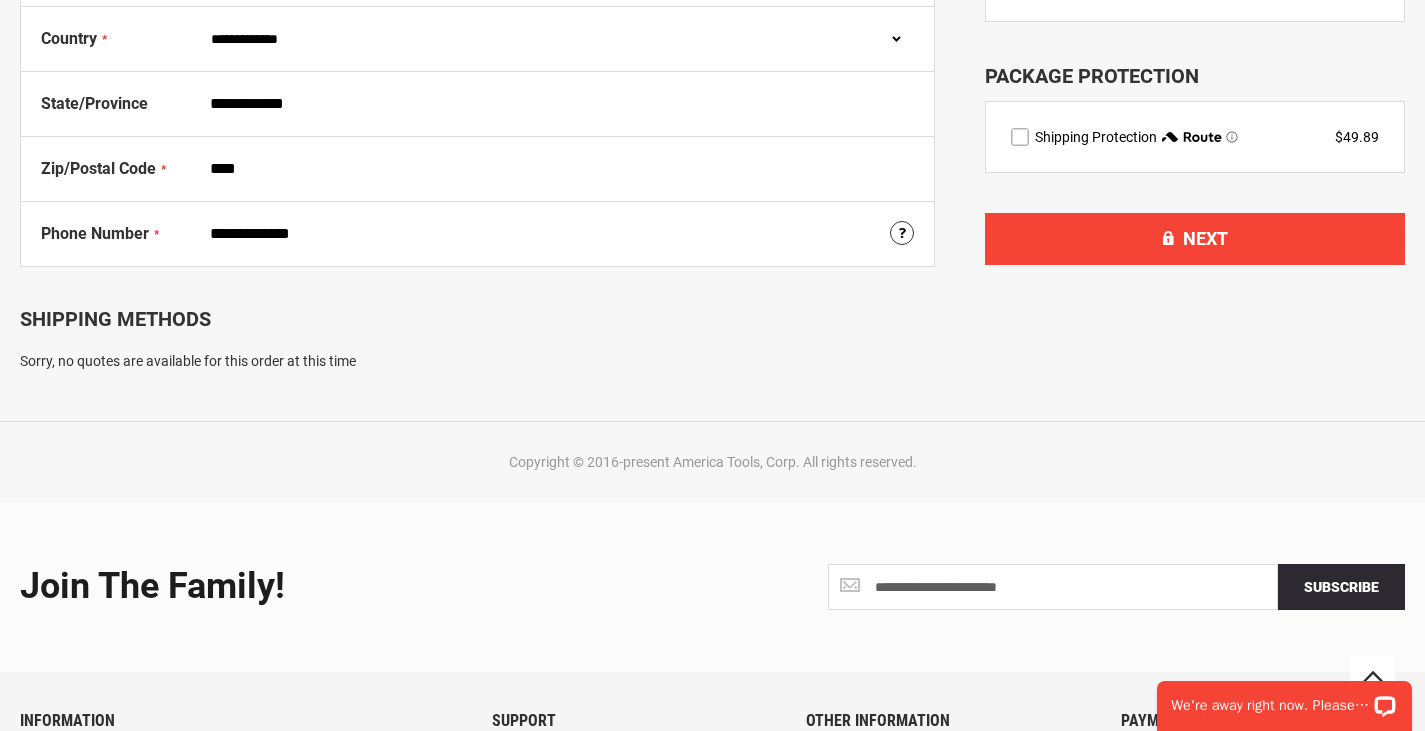scroll, scrollTop: 700, scrollLeft: 0, axis: vertical 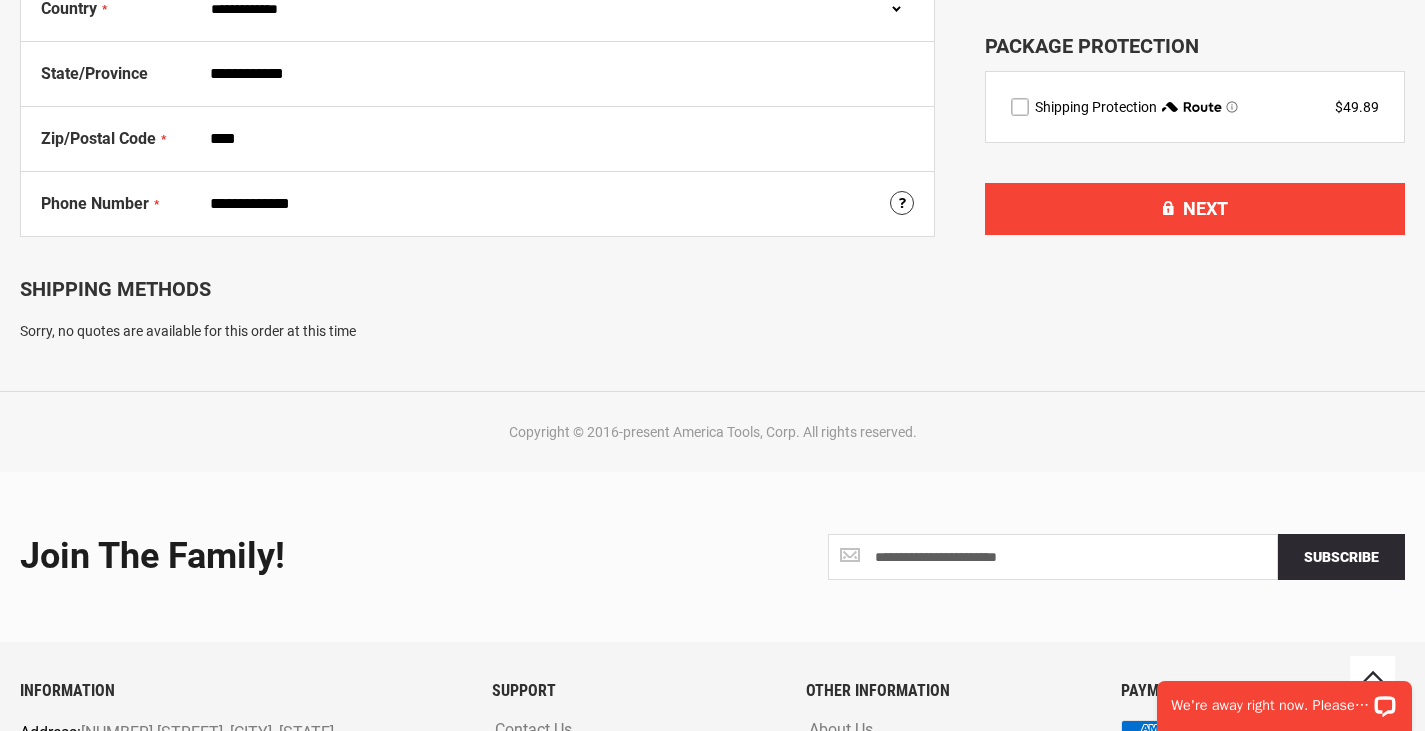 type on "**********" 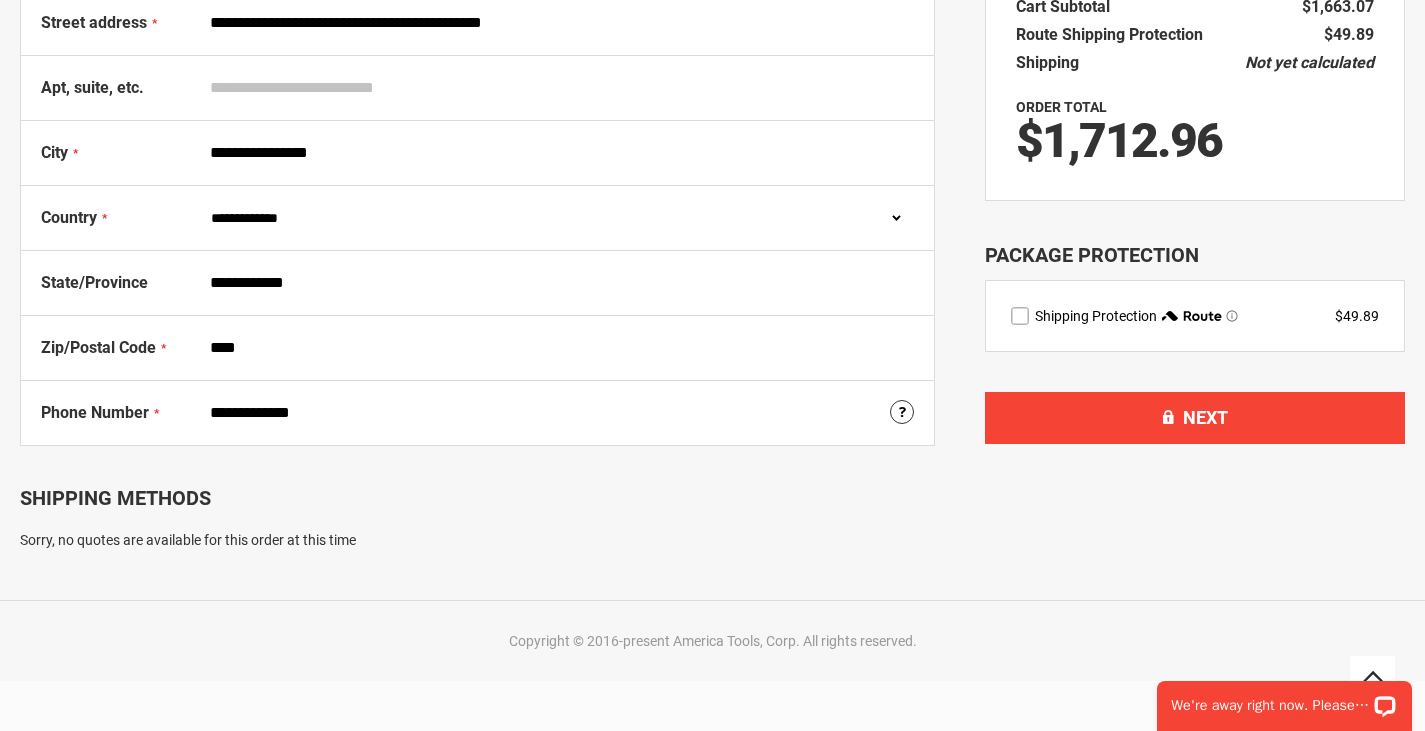 scroll, scrollTop: 500, scrollLeft: 0, axis: vertical 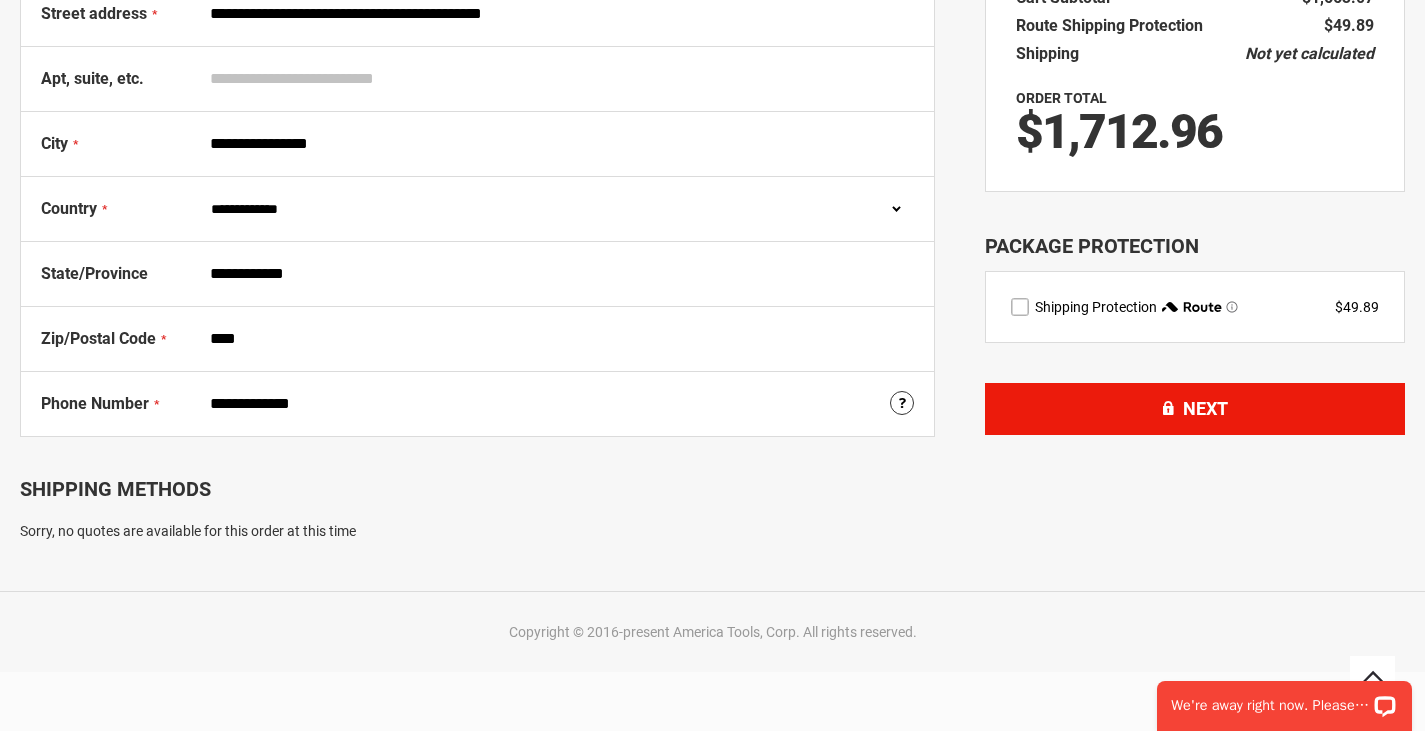 click on "Next" at bounding box center [1195, 409] 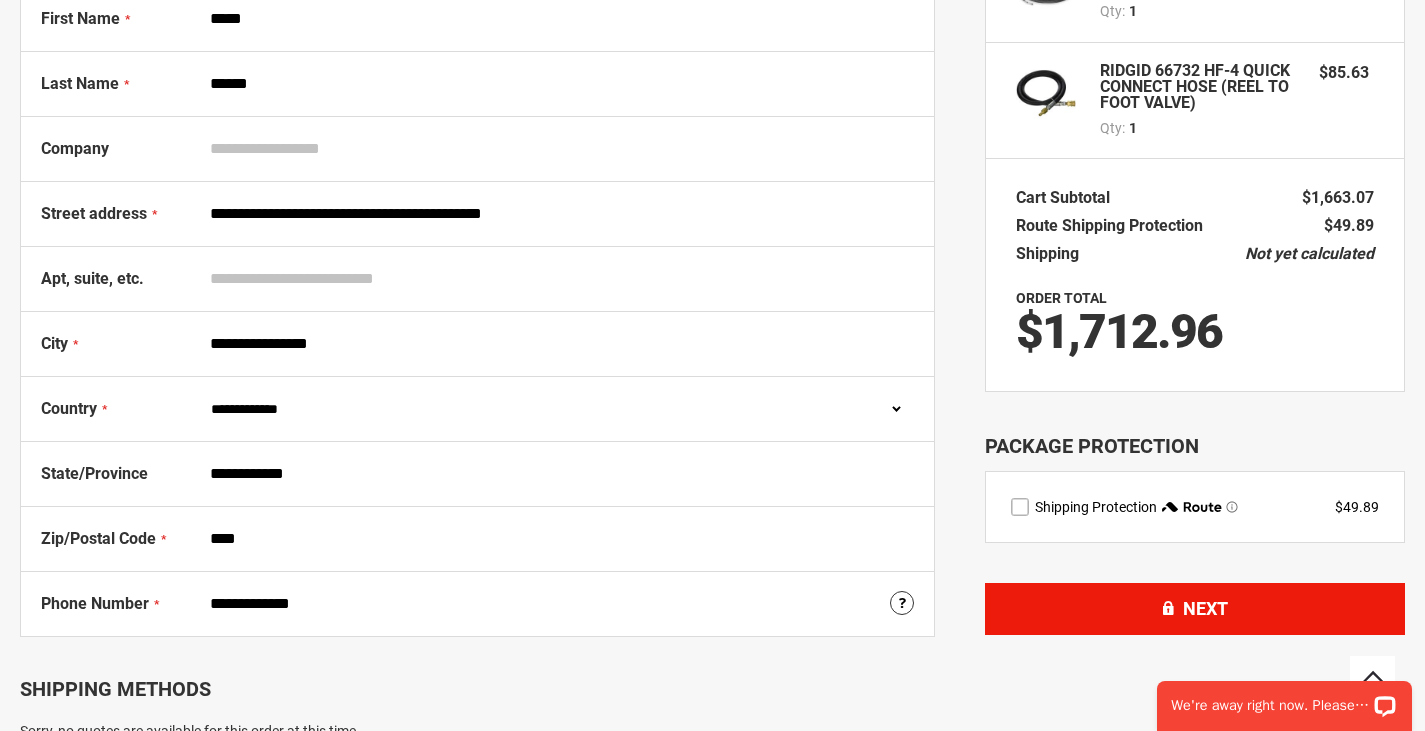 scroll, scrollTop: 500, scrollLeft: 0, axis: vertical 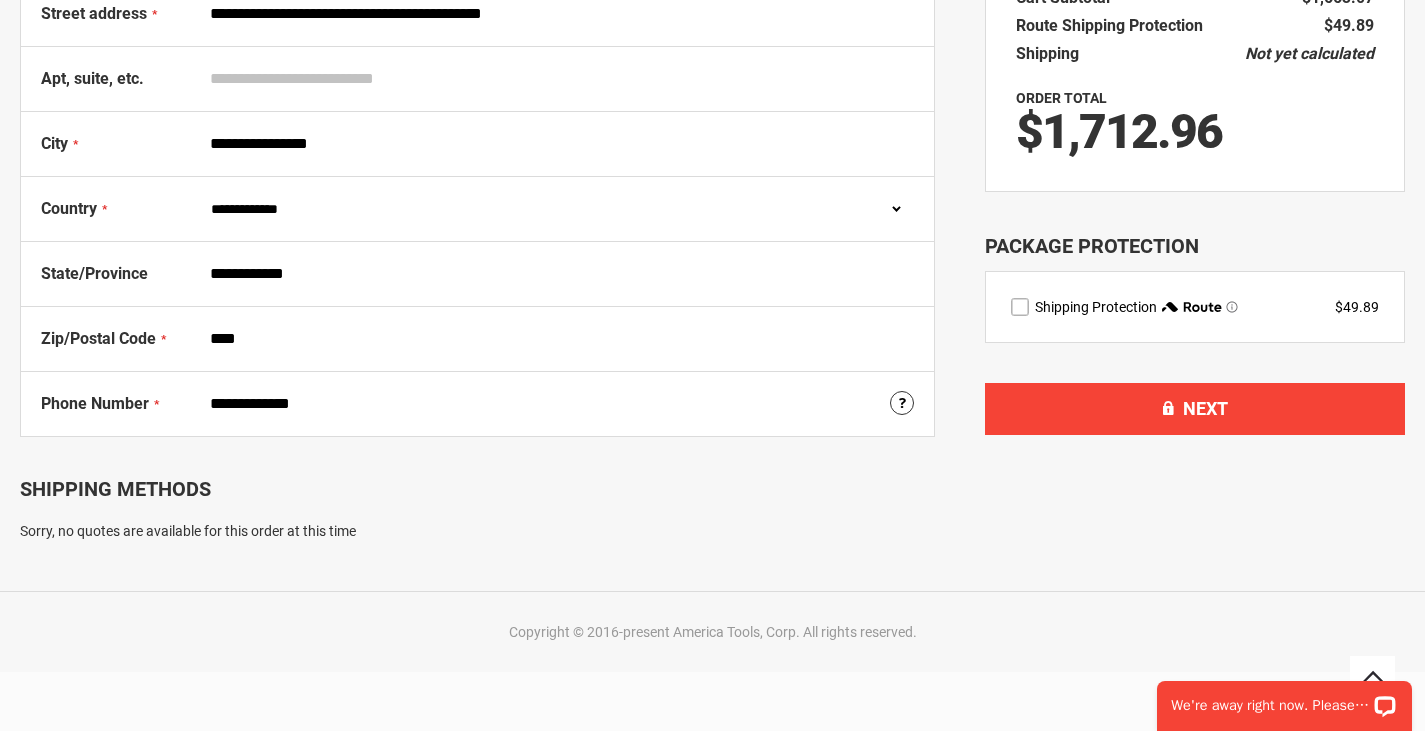 click on "Sorry, no quotes are available for this order at this time" at bounding box center [477, 531] 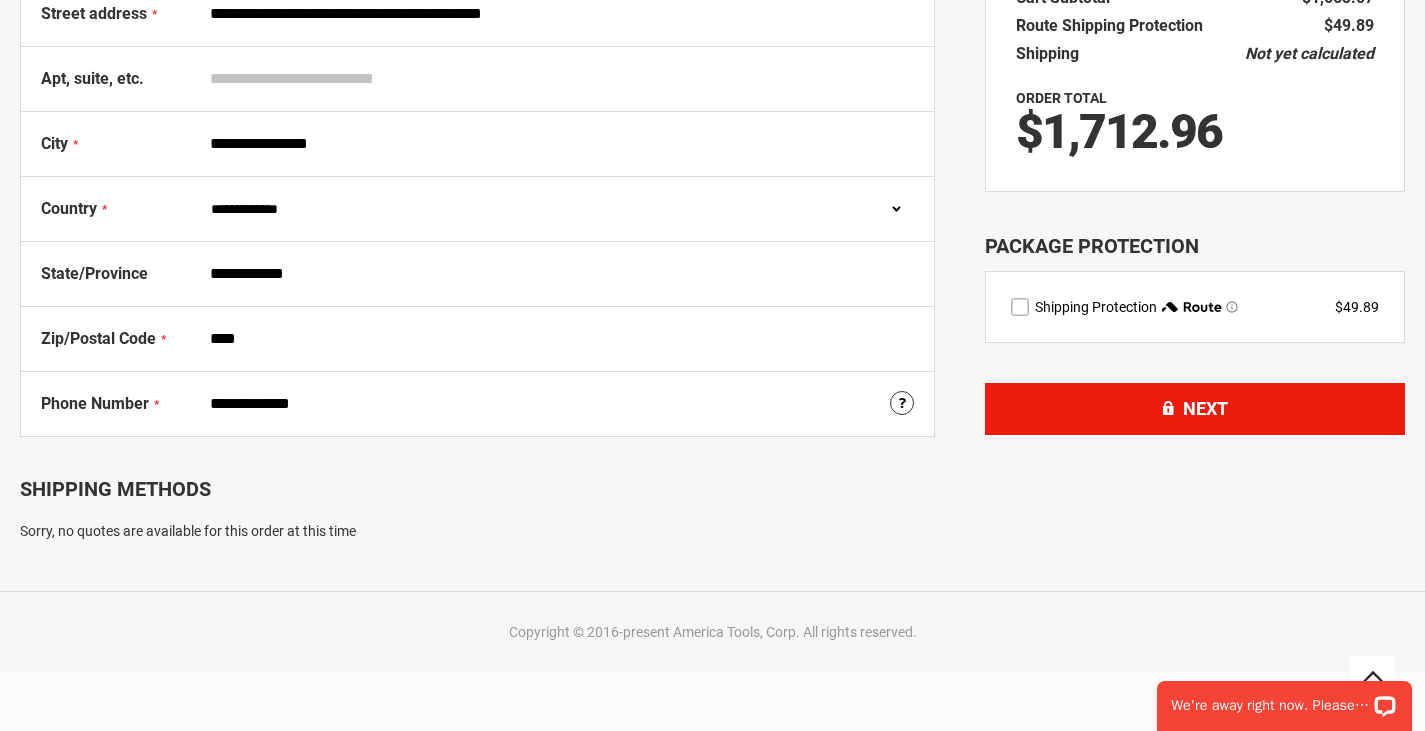 click on "Next" at bounding box center [1195, 409] 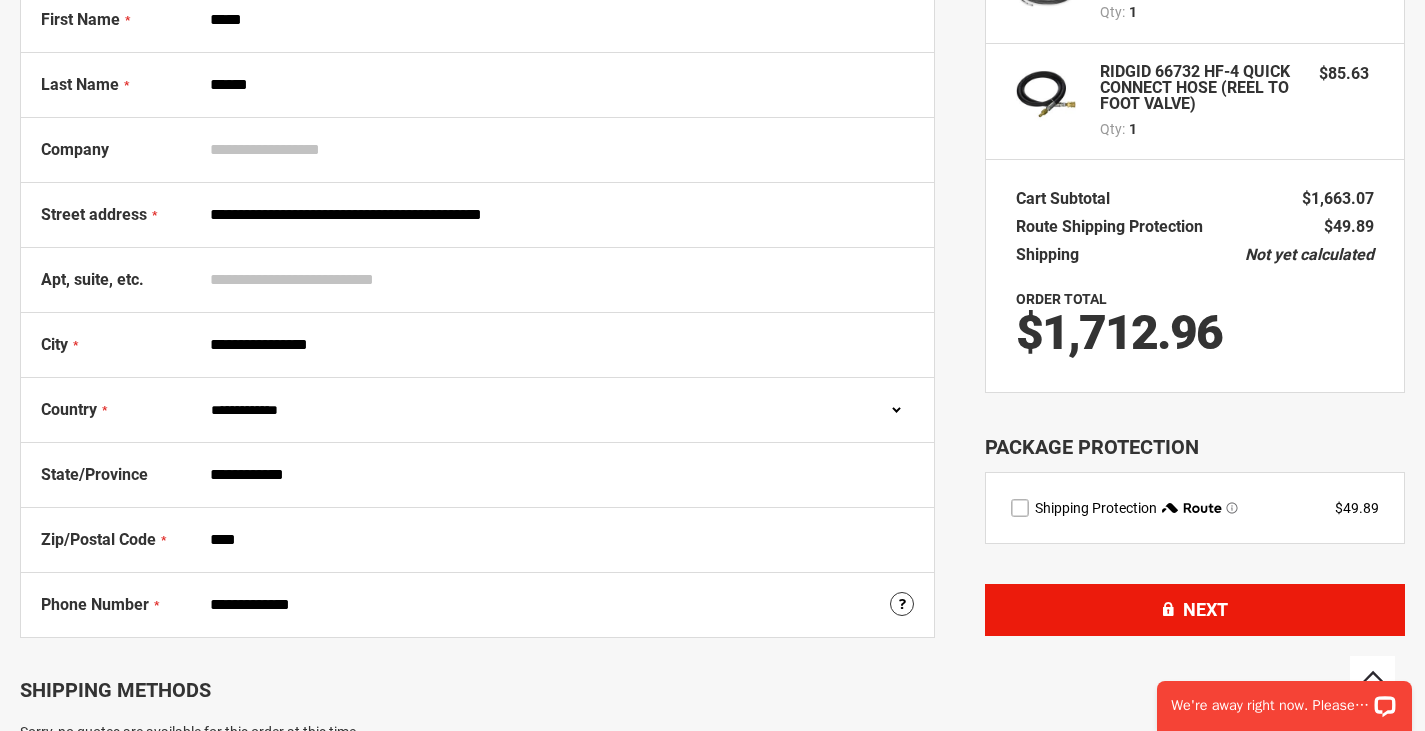 scroll, scrollTop: 300, scrollLeft: 0, axis: vertical 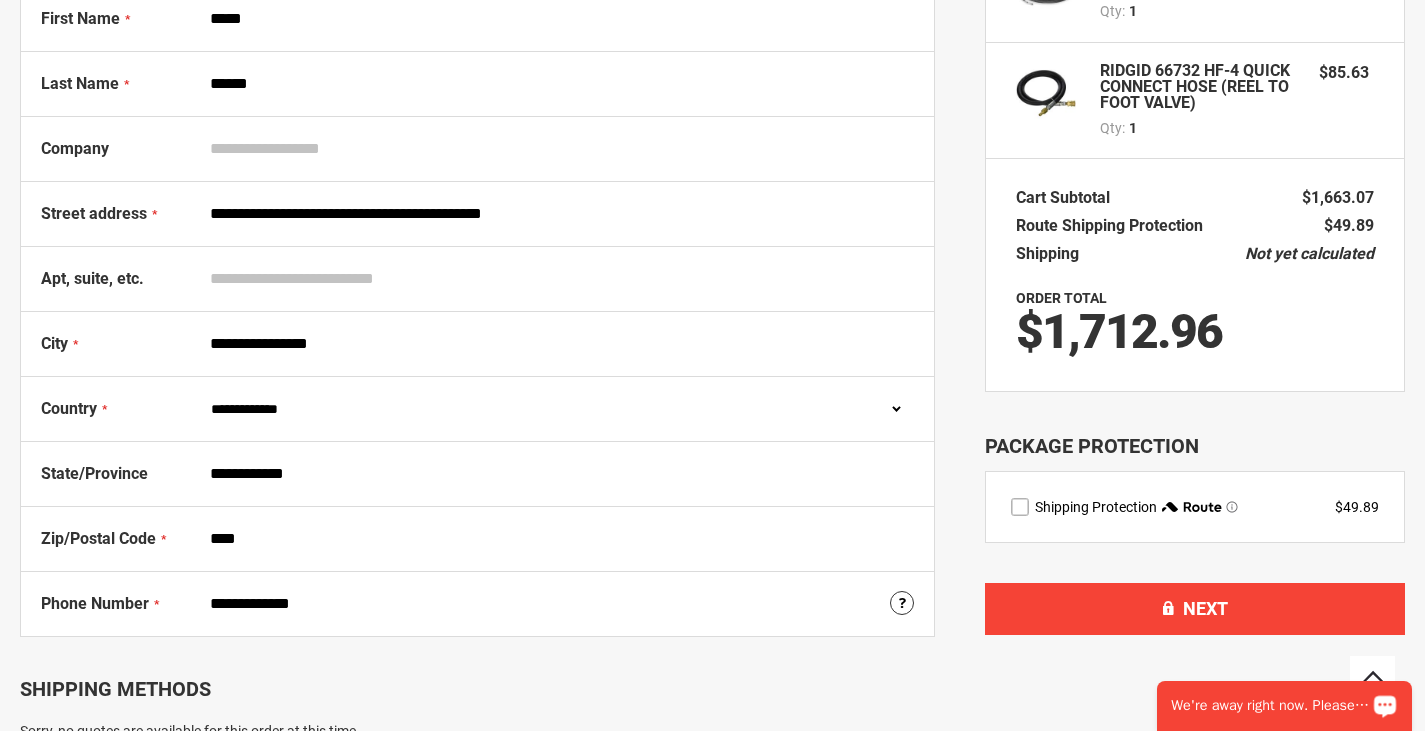 click on "We're away right now. Please check back later!" at bounding box center (1271, 706) 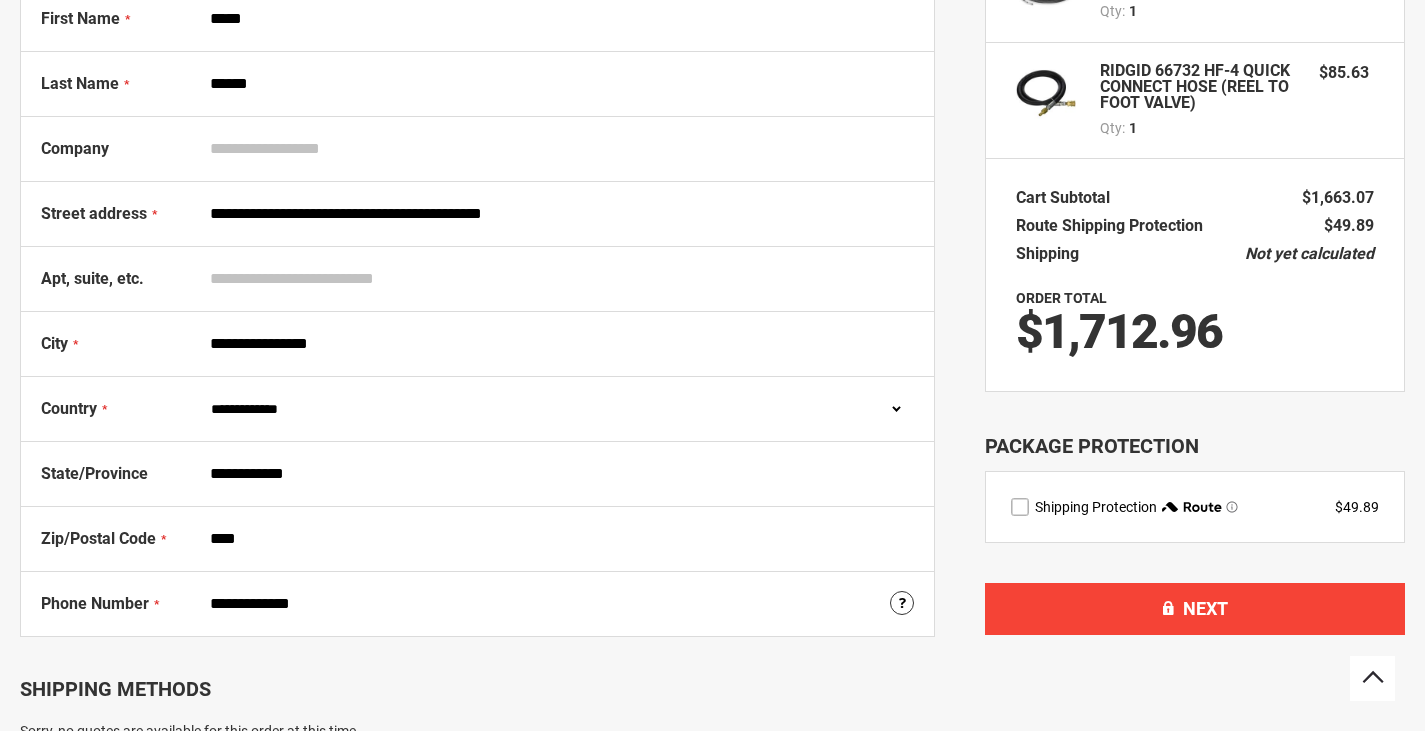 click on "**********" at bounding box center [557, 409] 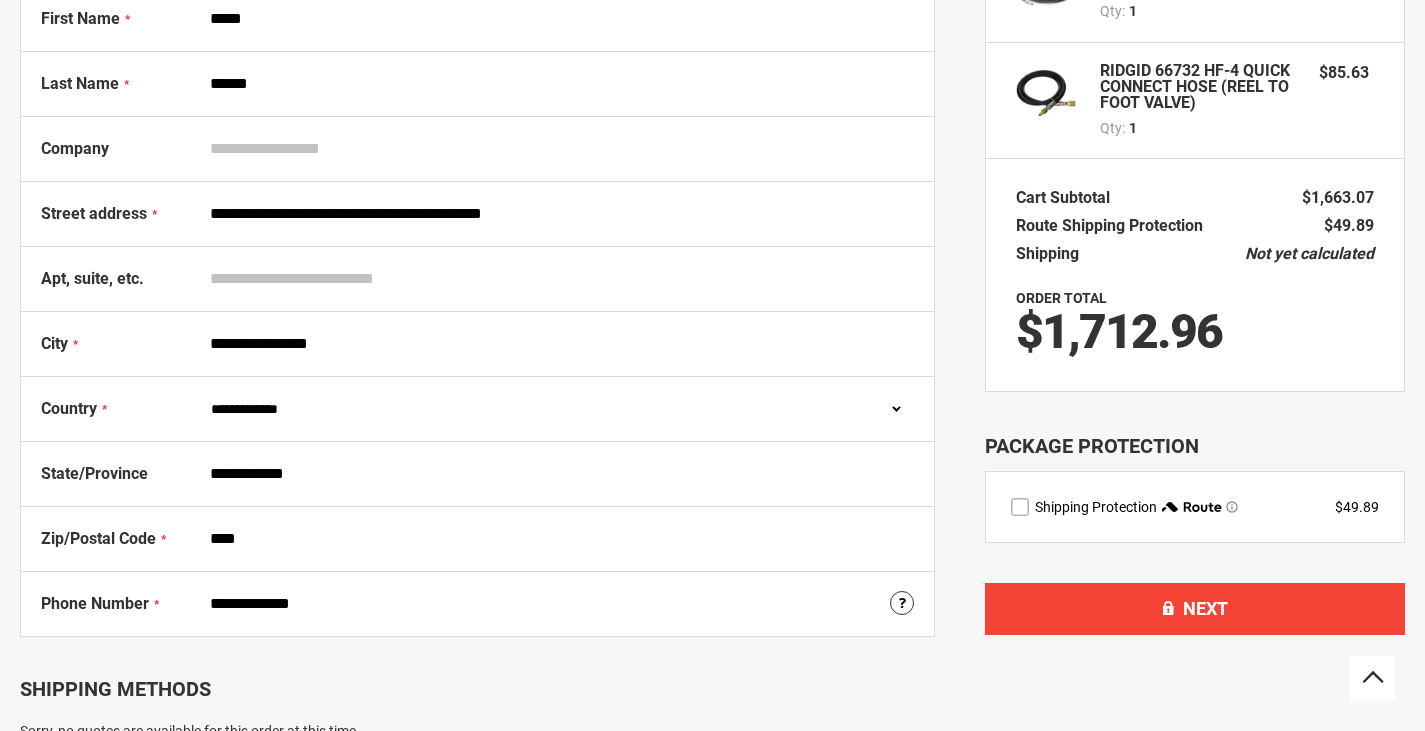 click on "Shipping Methods" at bounding box center [477, 689] 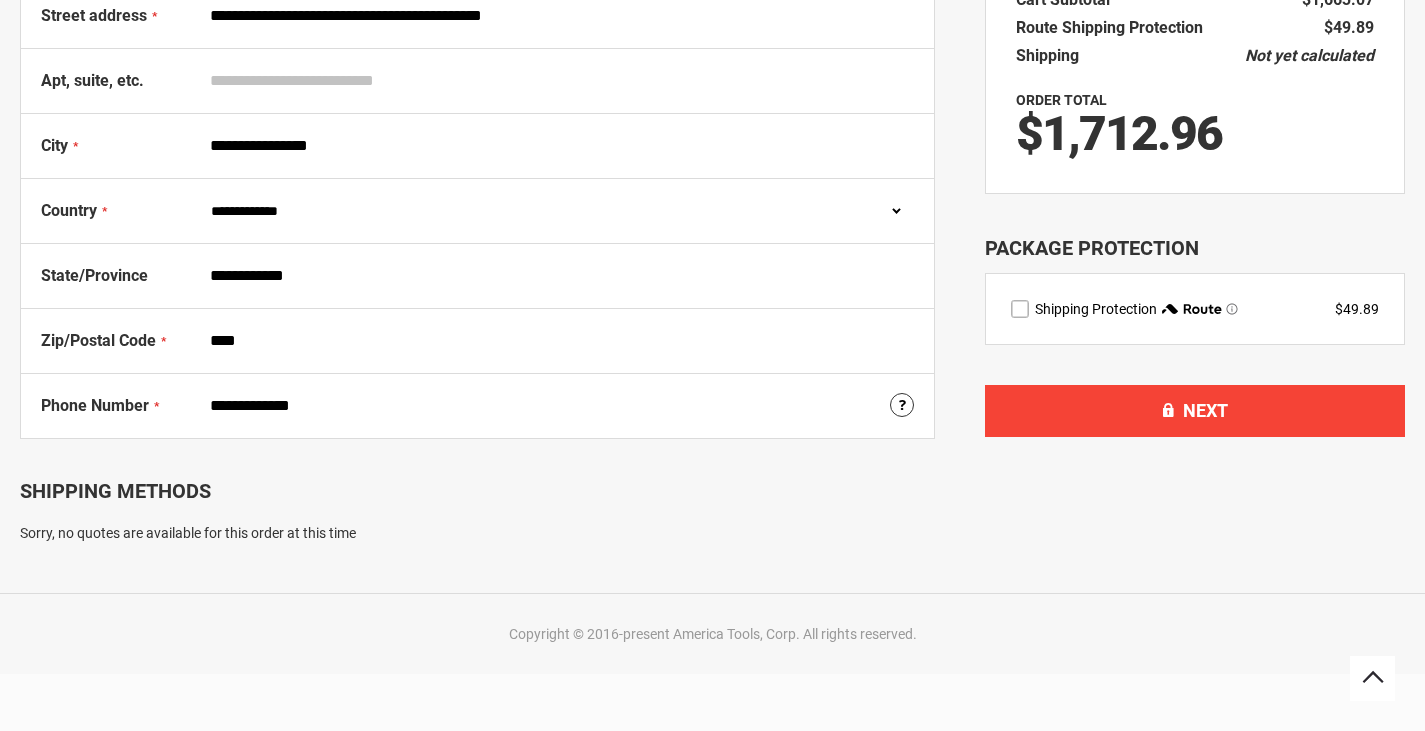 scroll, scrollTop: 500, scrollLeft: 0, axis: vertical 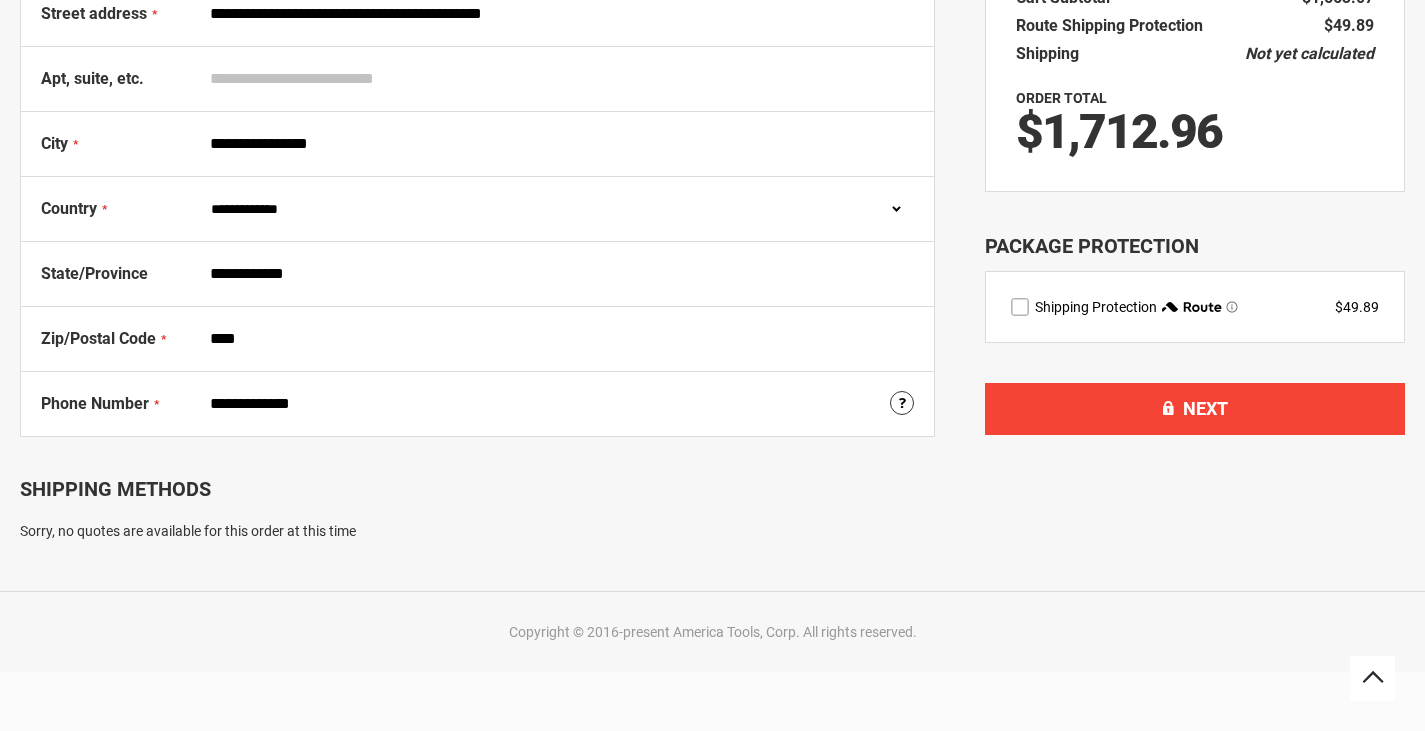 click on "**********" at bounding box center (712, 76) 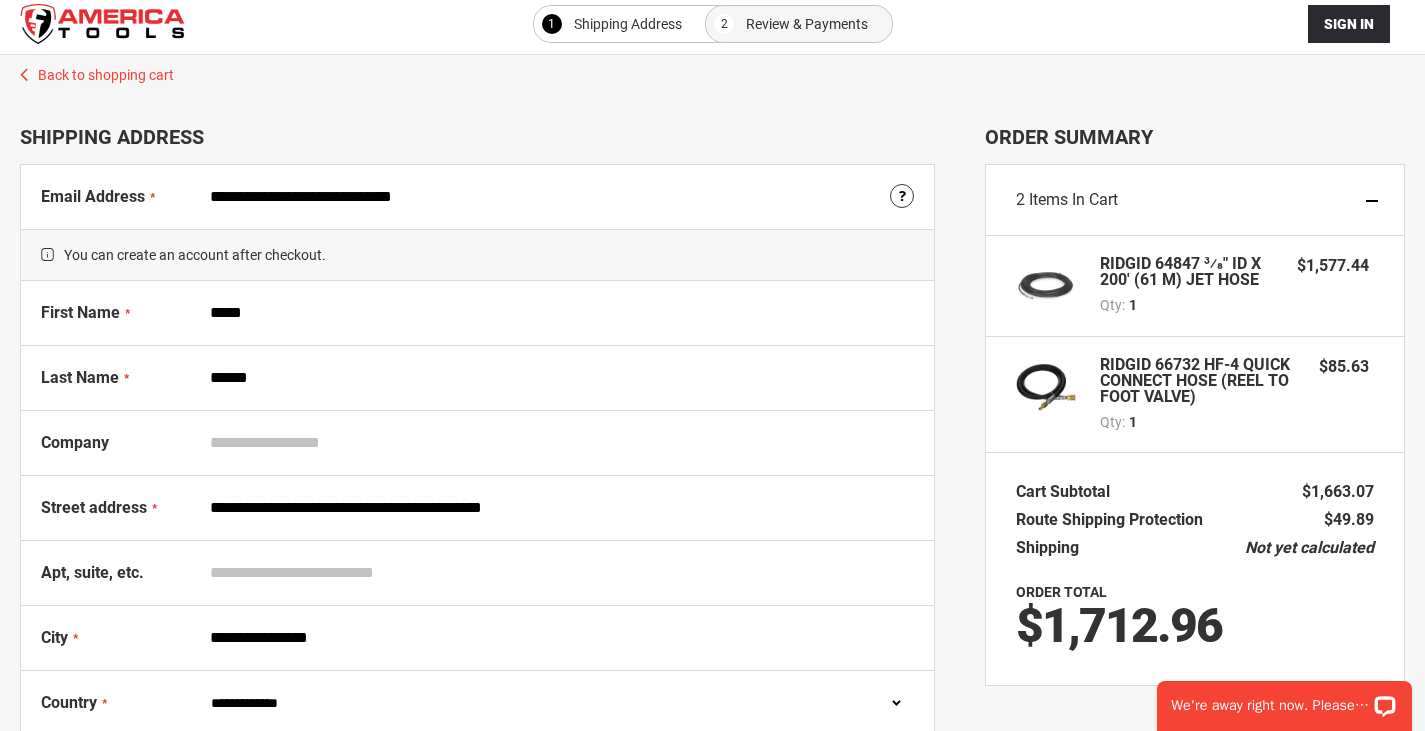 scroll, scrollTop: 0, scrollLeft: 0, axis: both 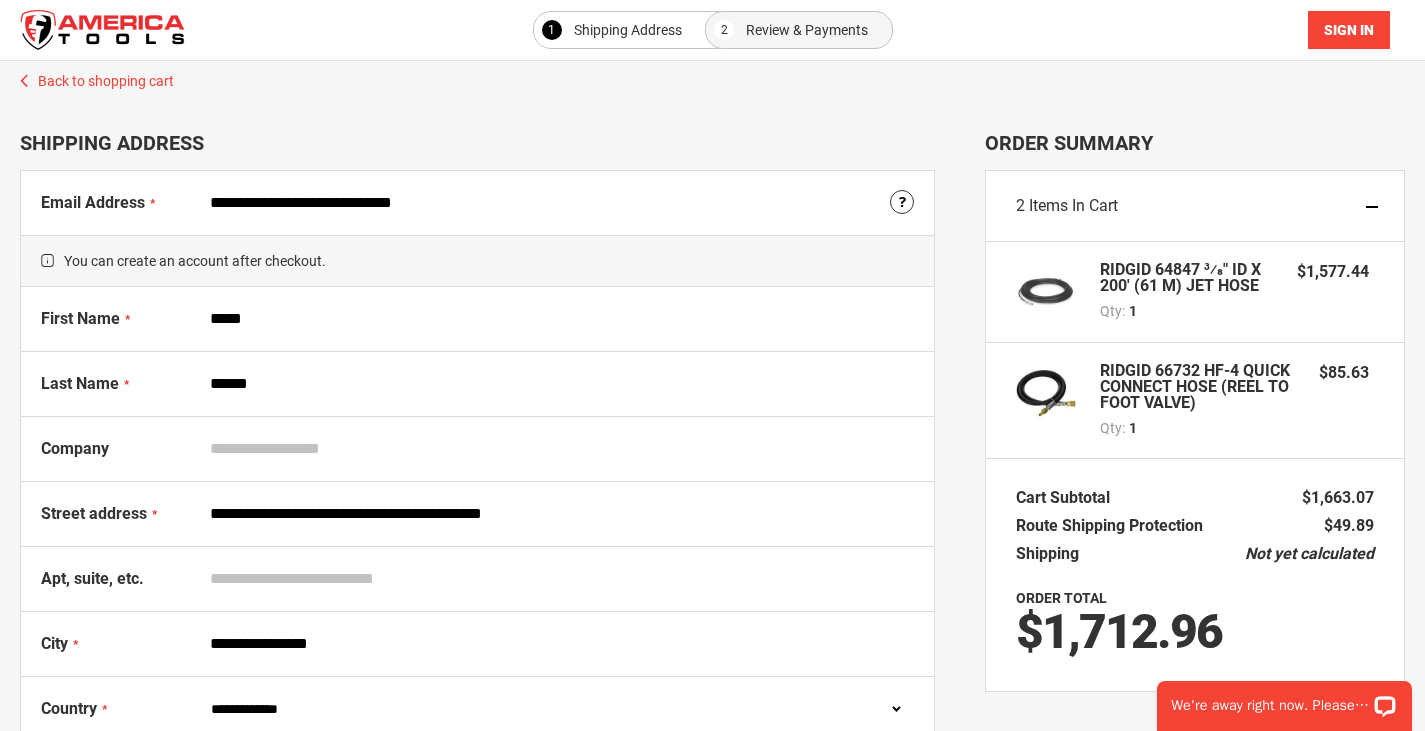 click on "Sign In" at bounding box center (1349, 30) 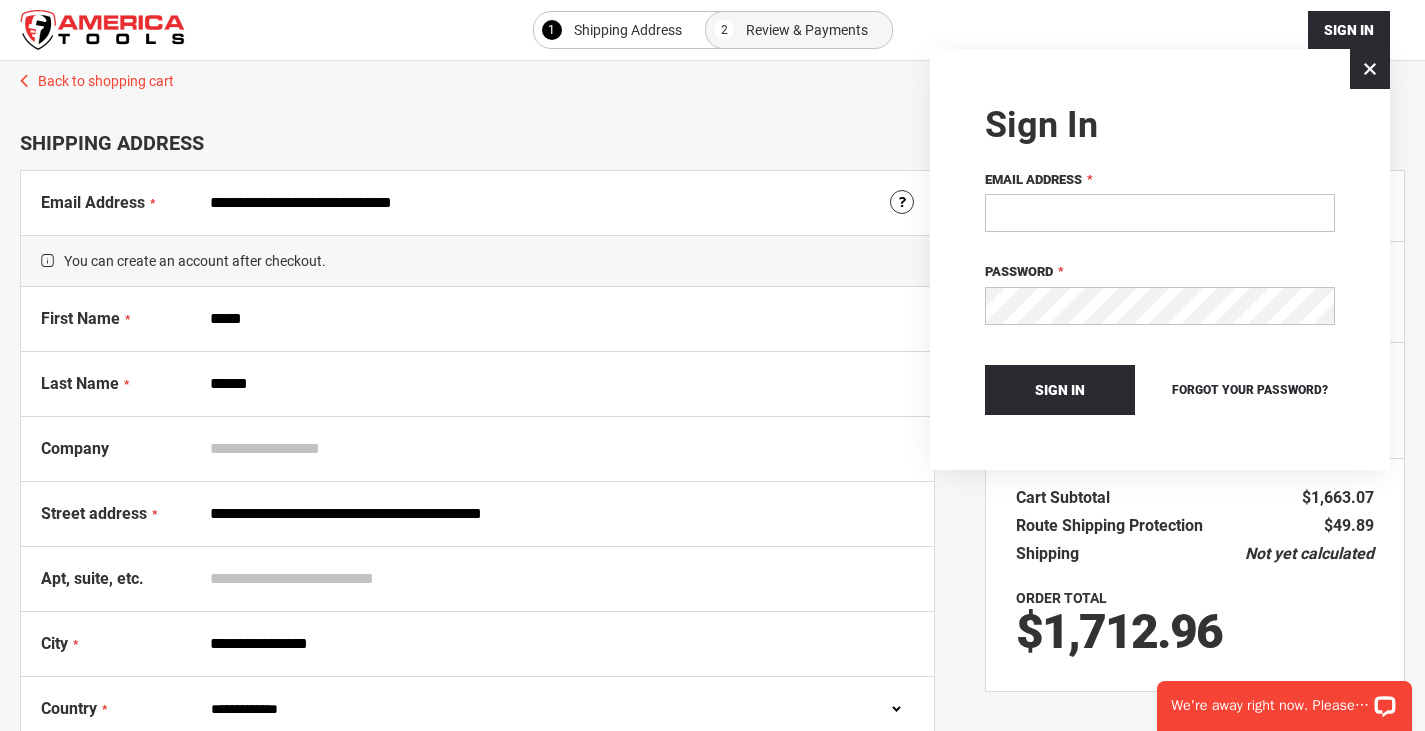 click on "Email Address" at bounding box center (1160, 213) 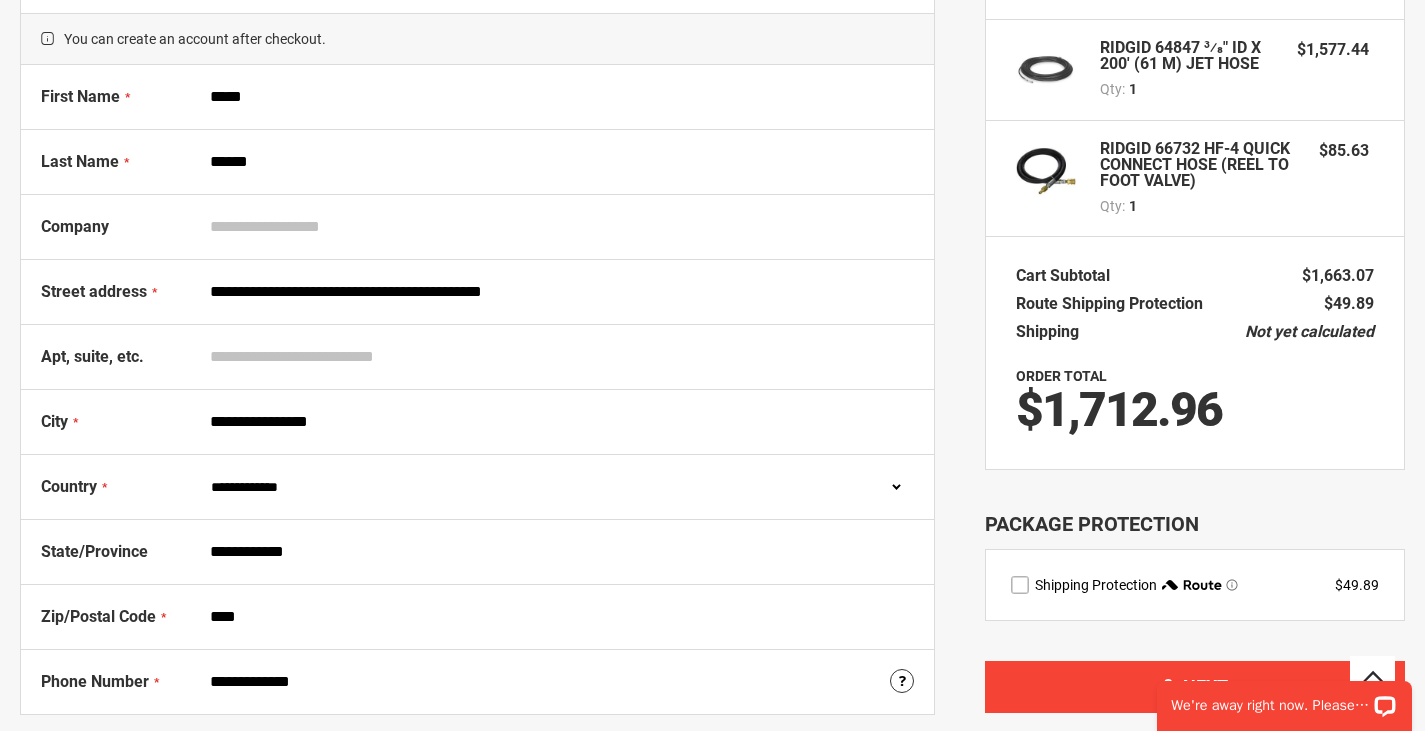 scroll, scrollTop: 300, scrollLeft: 0, axis: vertical 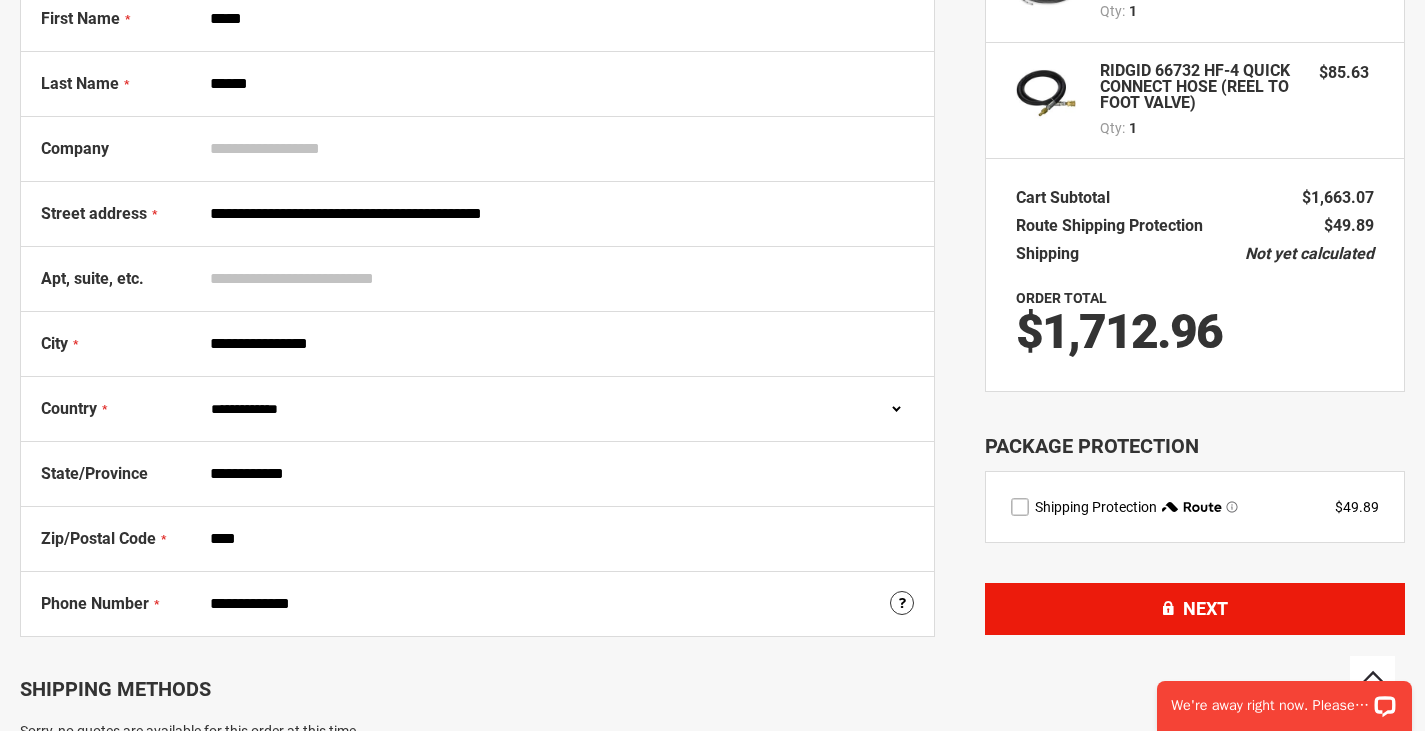 click on "Next" at bounding box center [1205, 608] 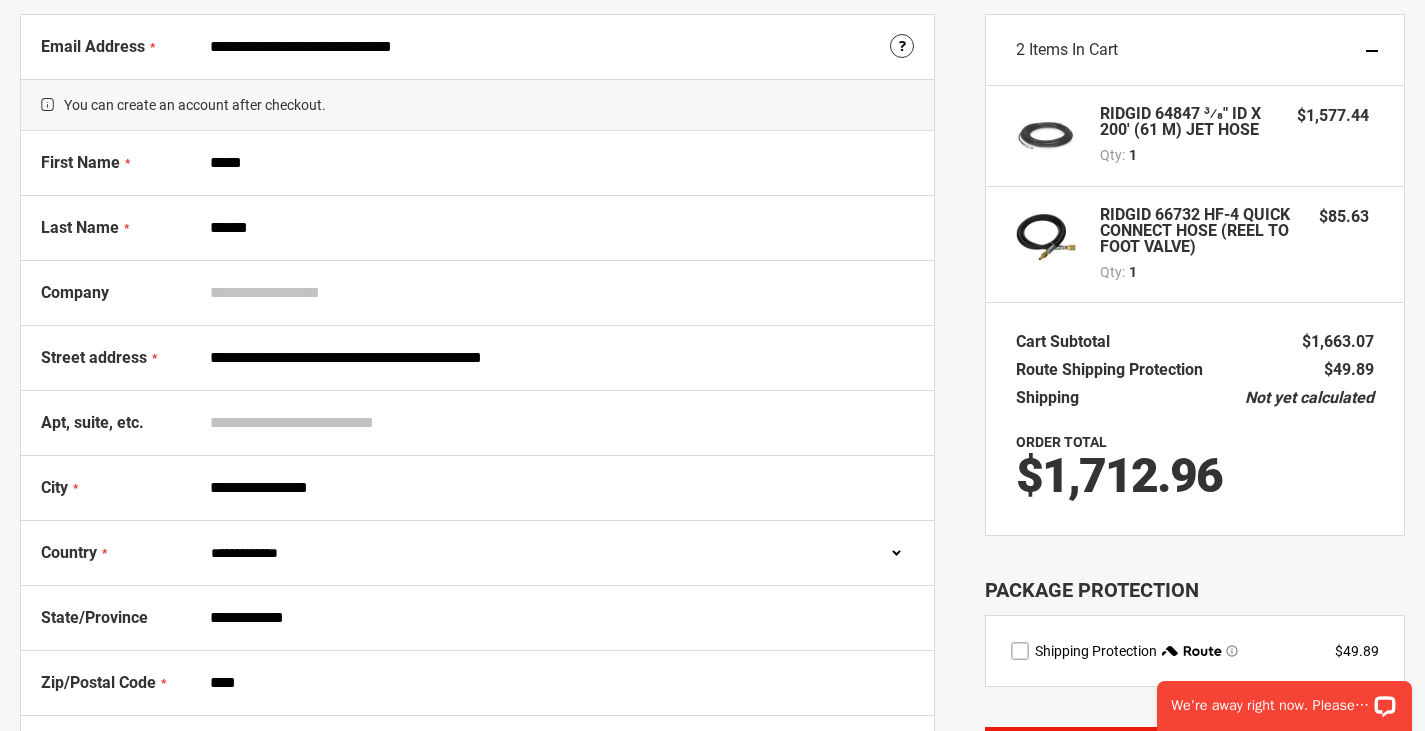 scroll, scrollTop: 0, scrollLeft: 0, axis: both 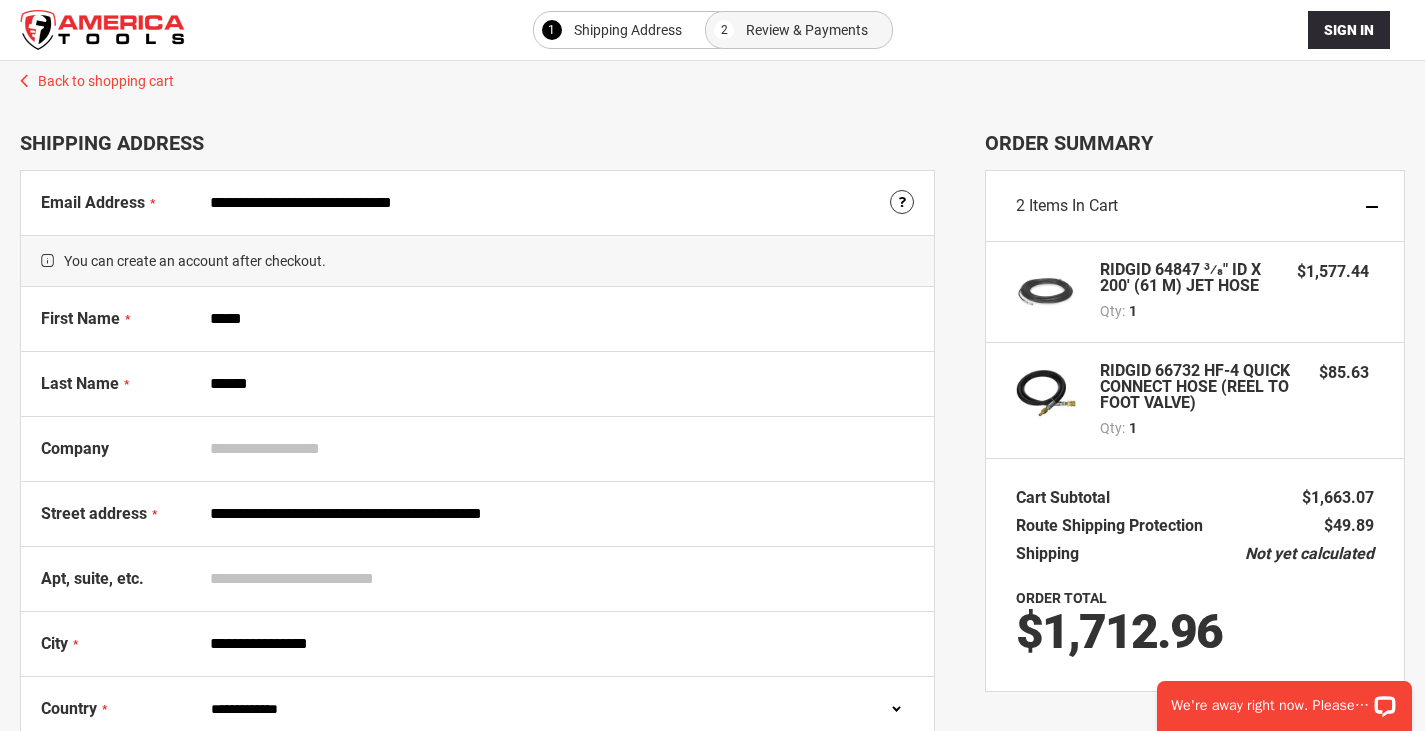click on "Shipping Address" at bounding box center (628, 30) 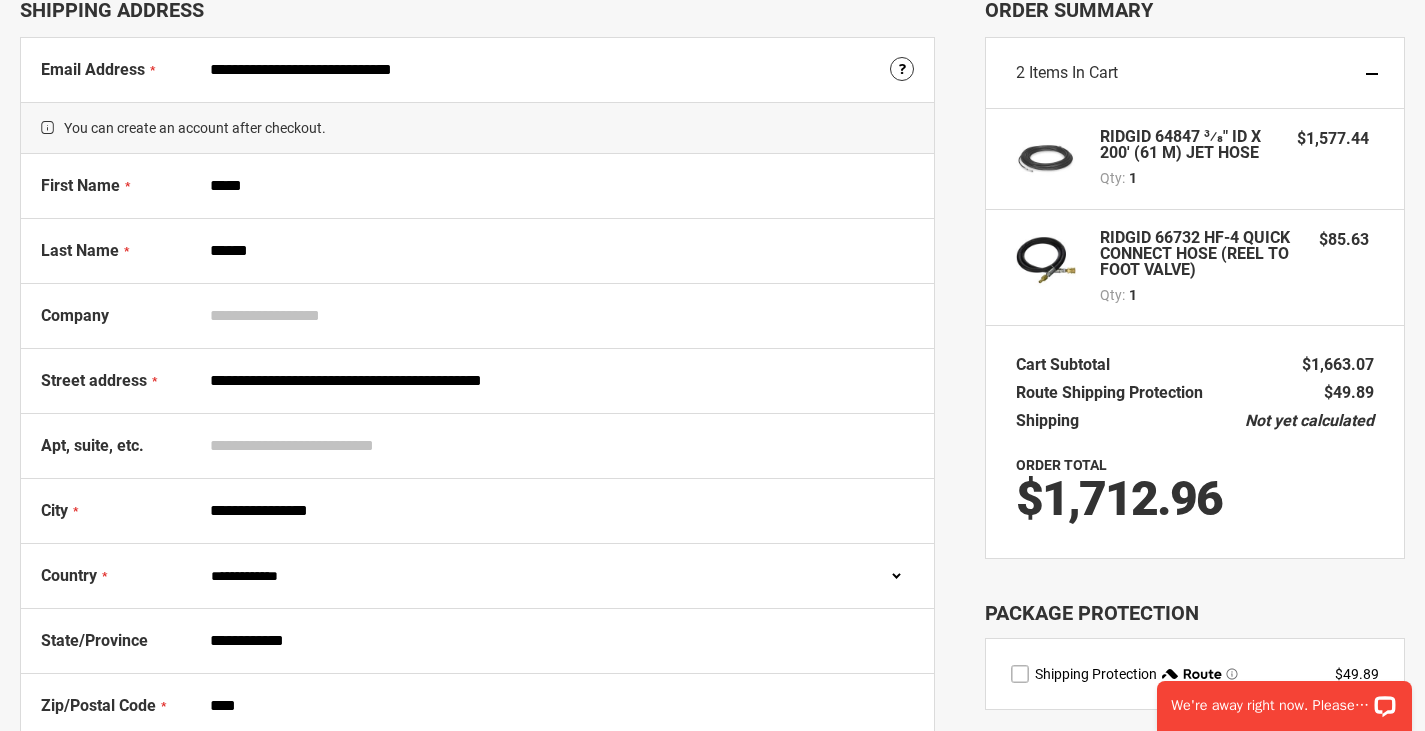 scroll, scrollTop: 400, scrollLeft: 0, axis: vertical 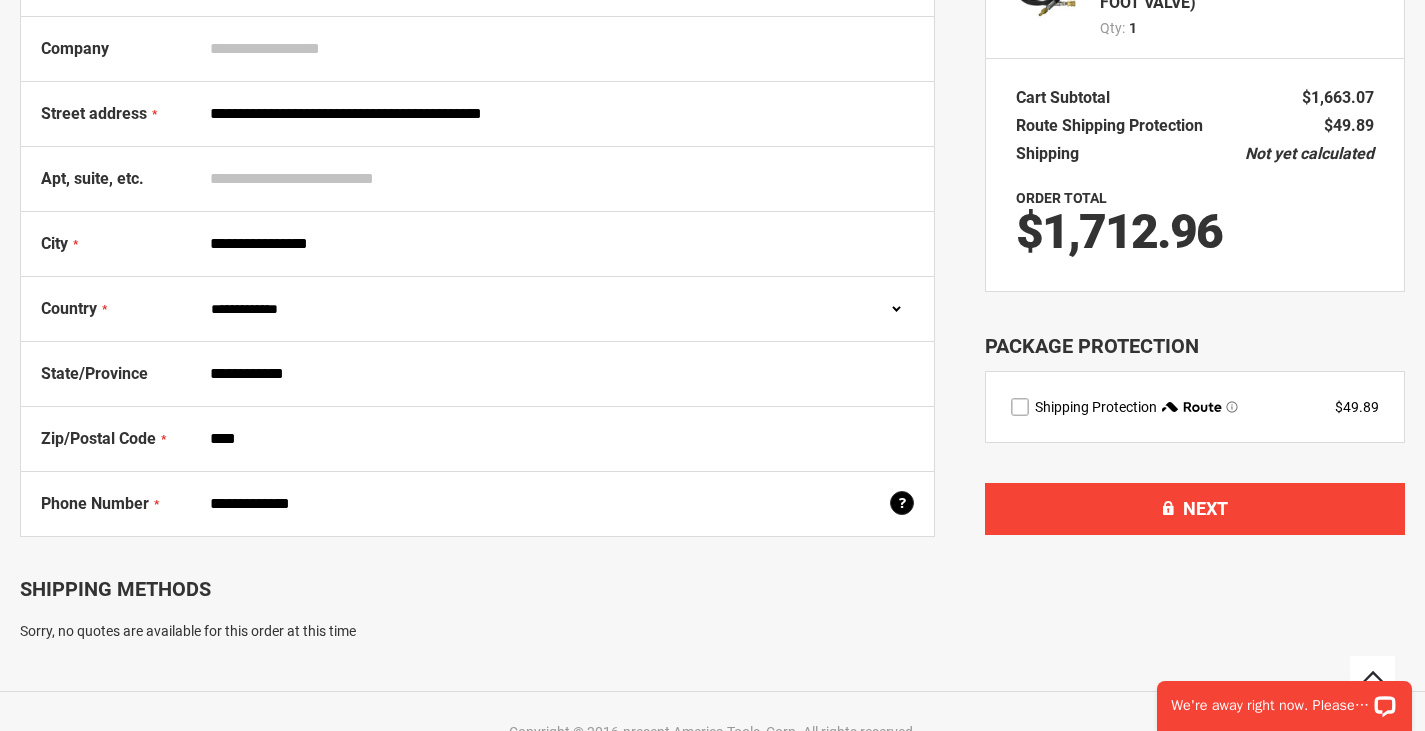 click at bounding box center [902, 505] 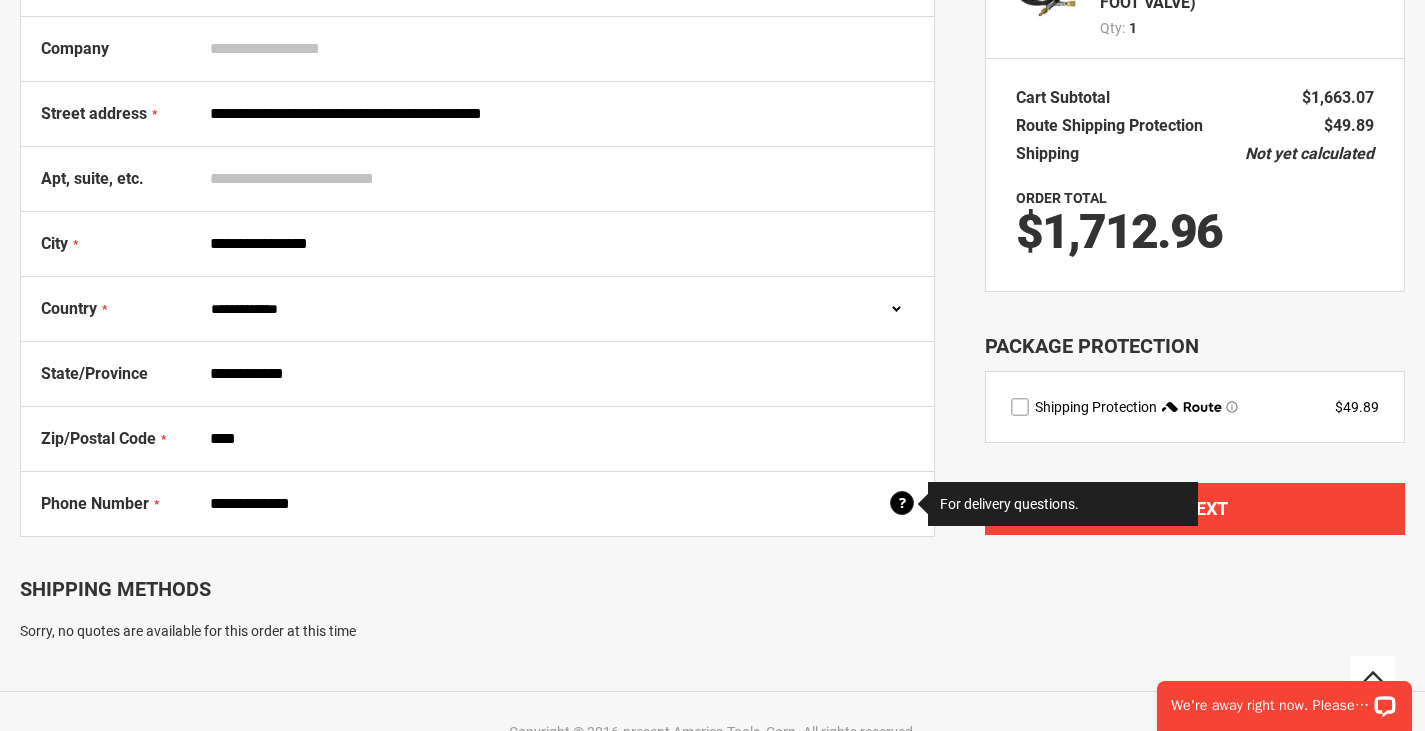 click at bounding box center [902, 505] 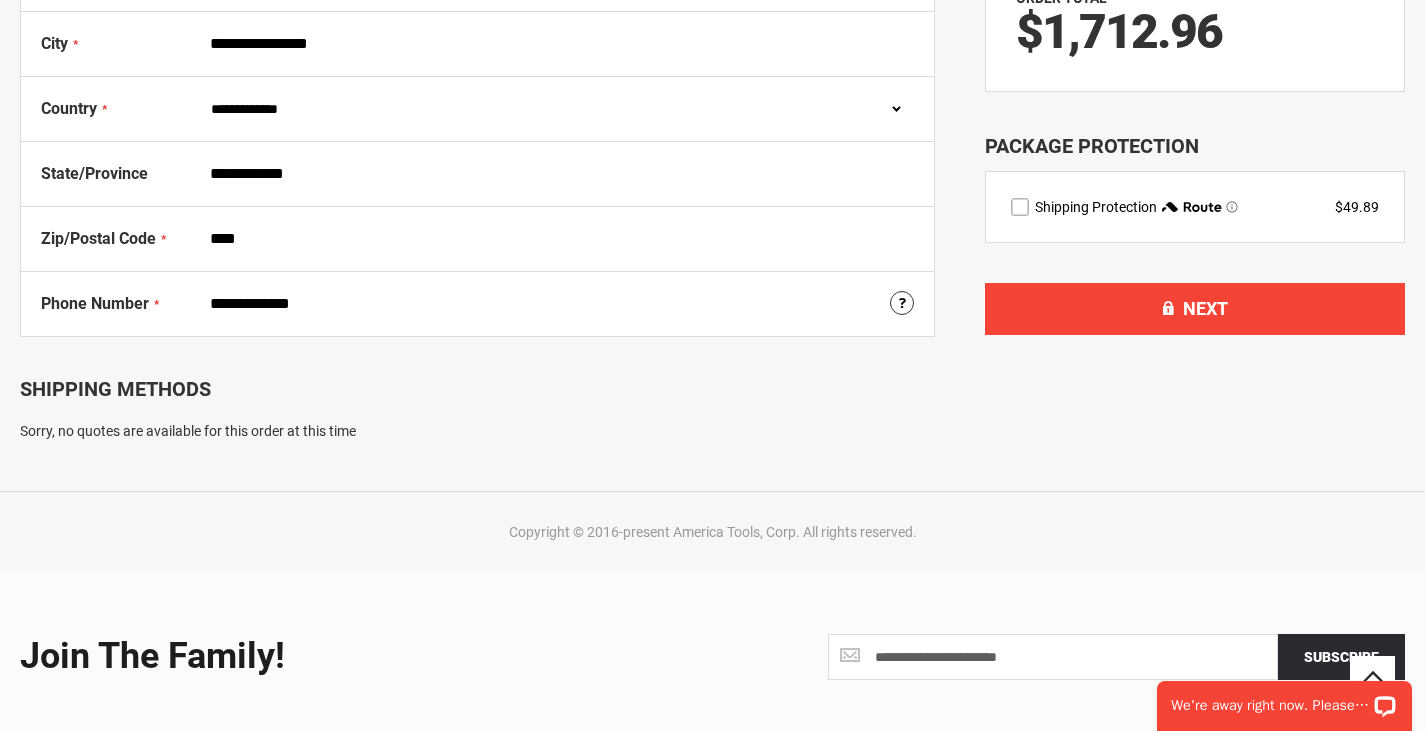 scroll, scrollTop: 906, scrollLeft: 0, axis: vertical 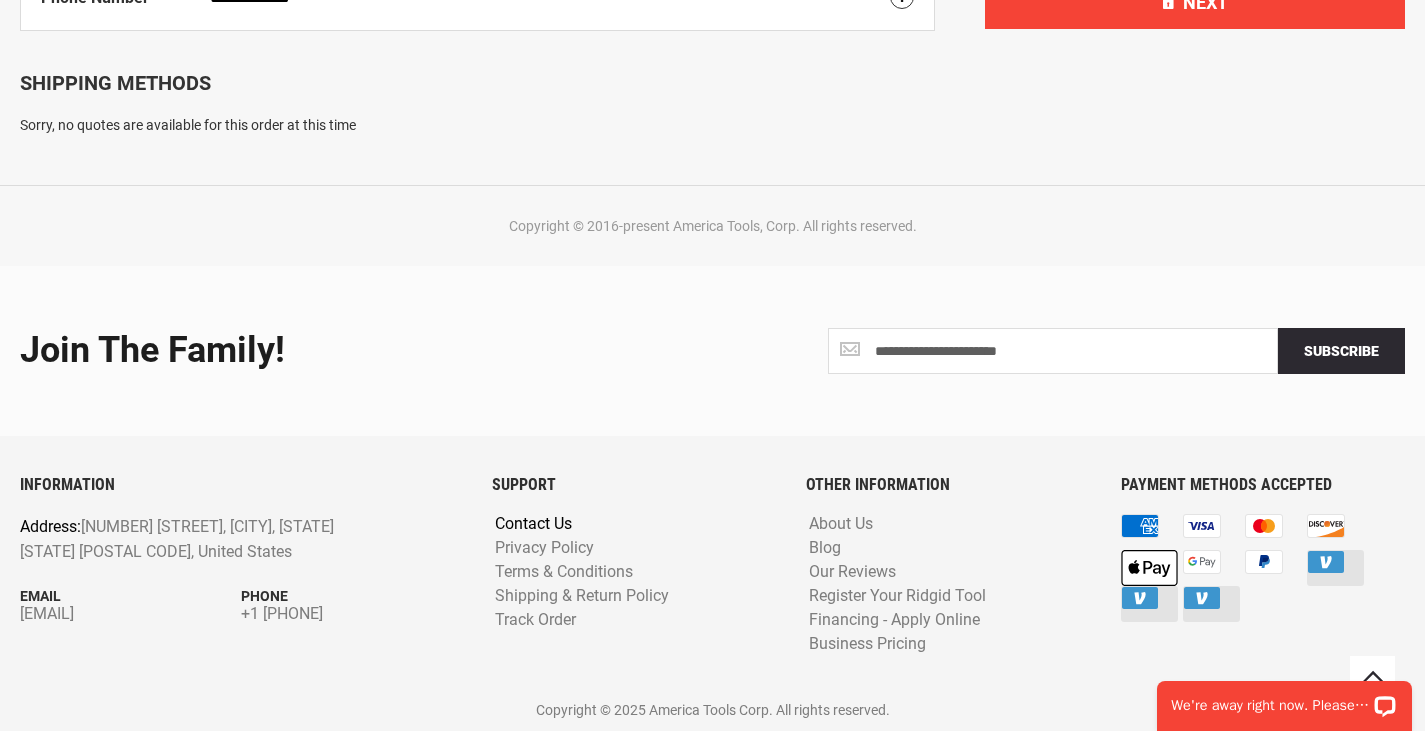 click on "Contact Us" at bounding box center (533, 524) 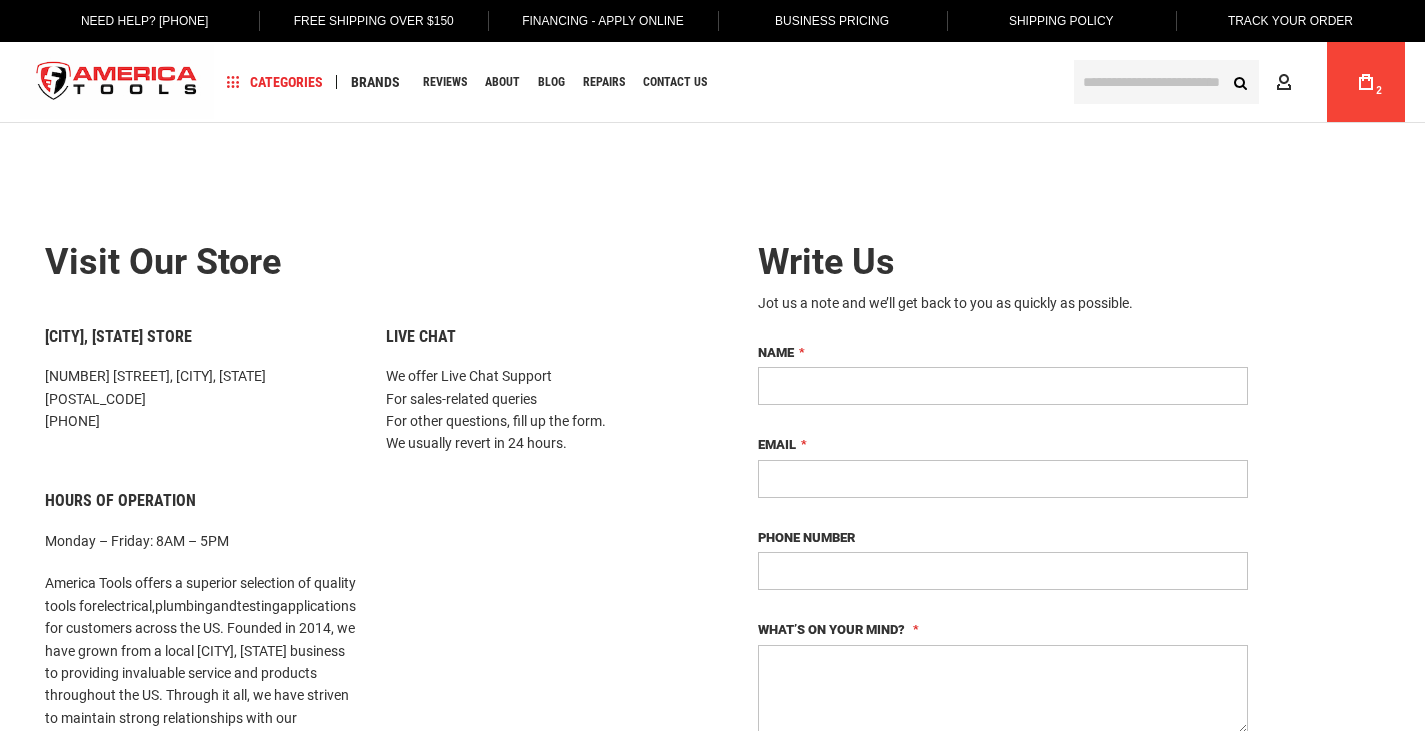 scroll, scrollTop: 0, scrollLeft: 0, axis: both 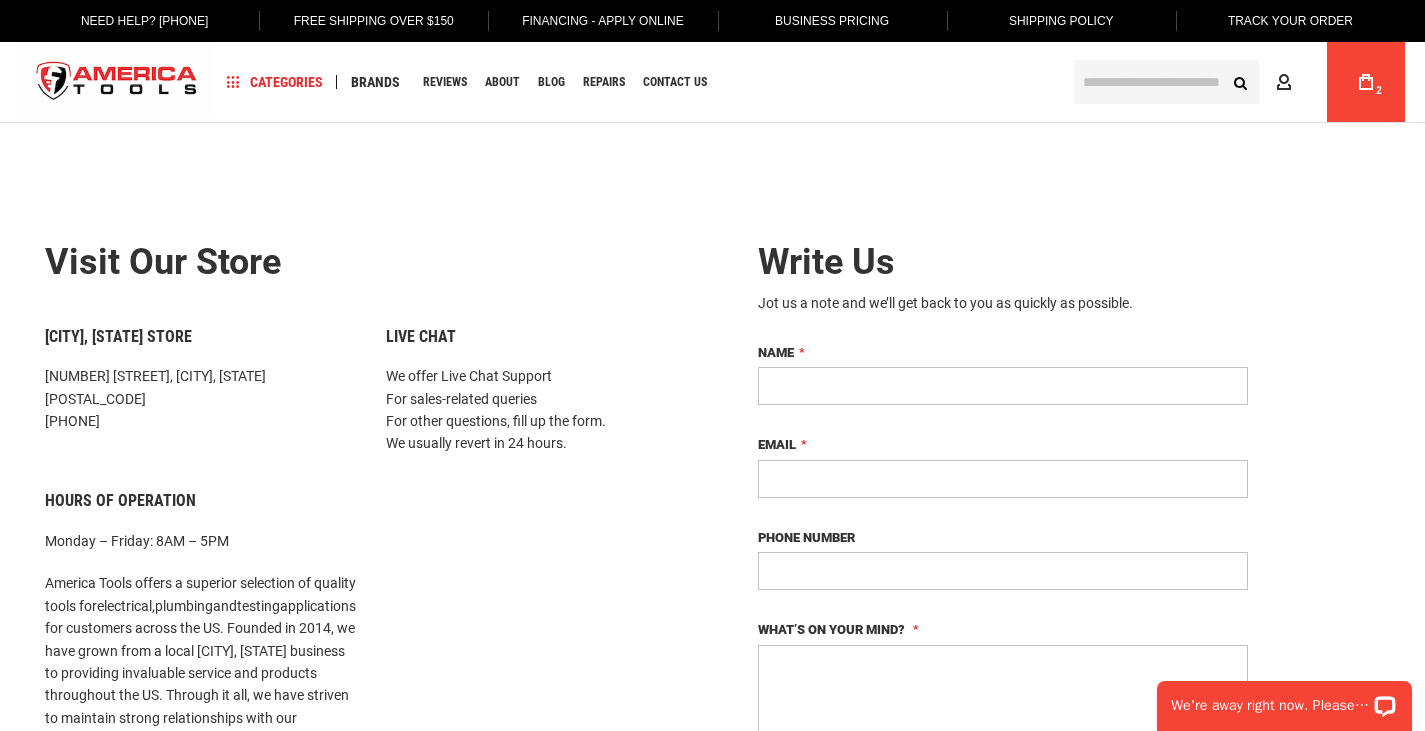 click on "Shipping Policy" at bounding box center [1061, 21] 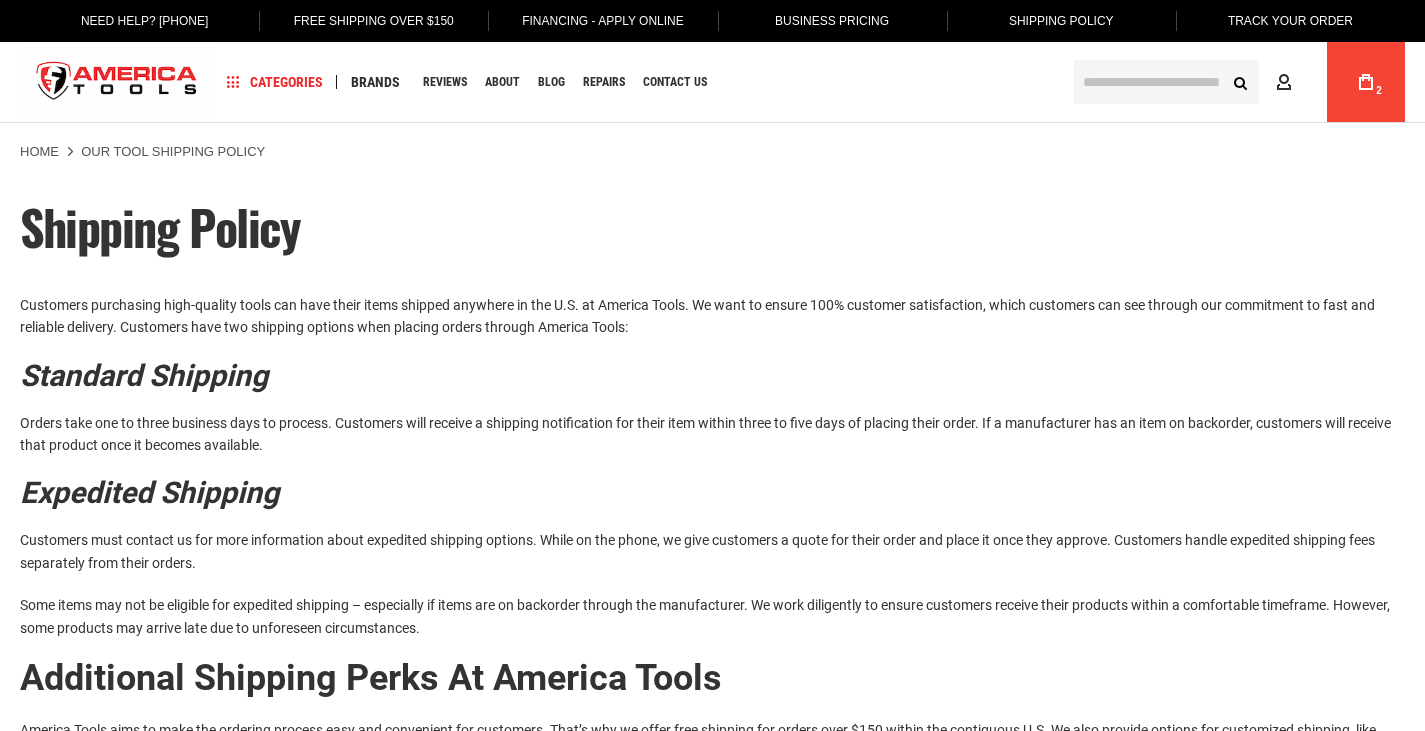 scroll, scrollTop: 0, scrollLeft: 0, axis: both 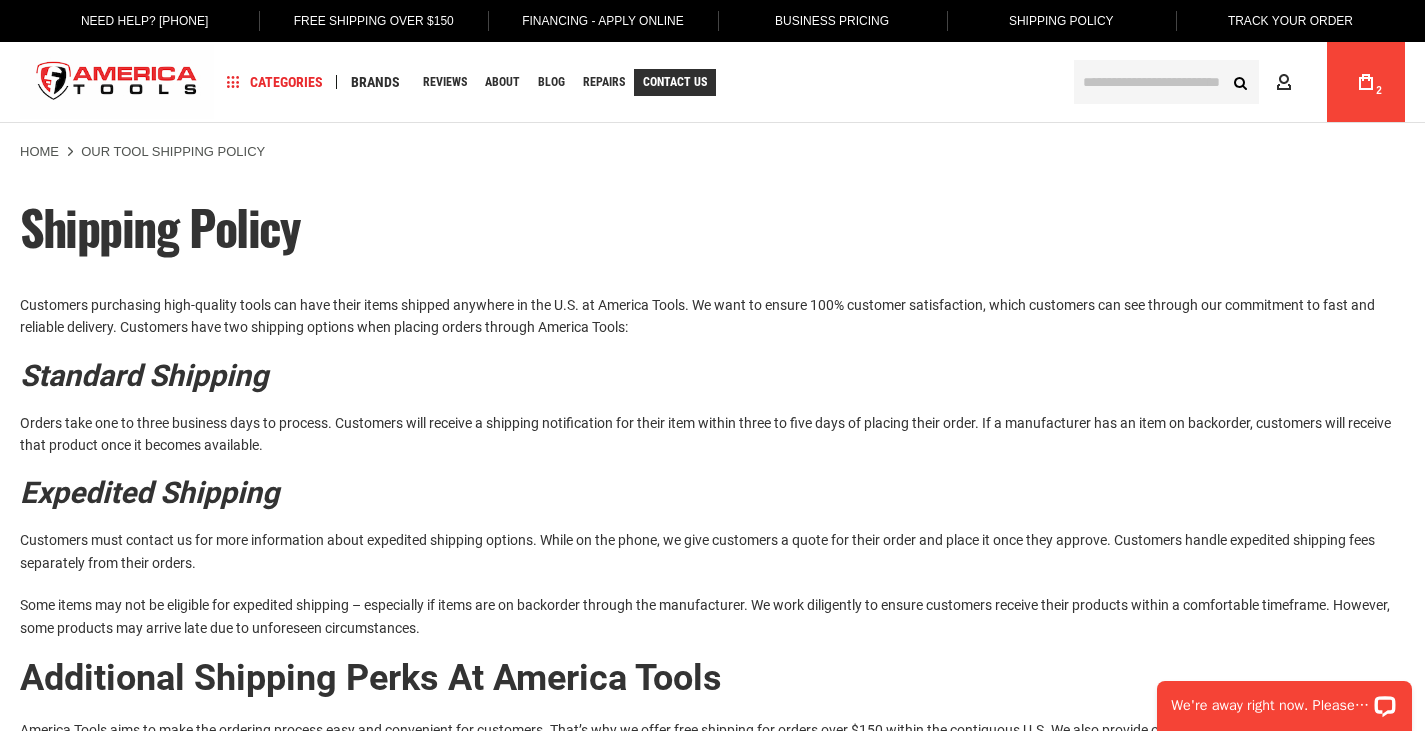 click on "Contact Us" at bounding box center (675, 82) 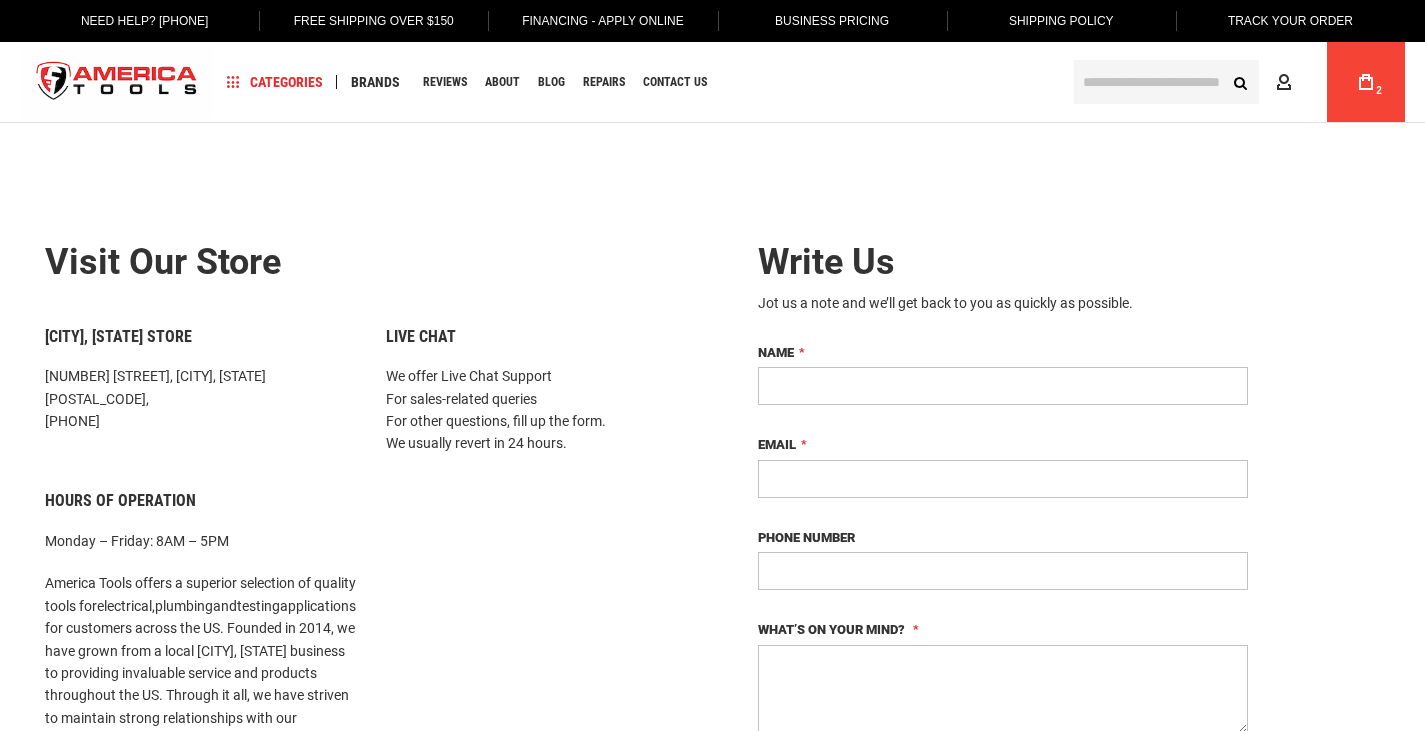 scroll, scrollTop: 0, scrollLeft: 0, axis: both 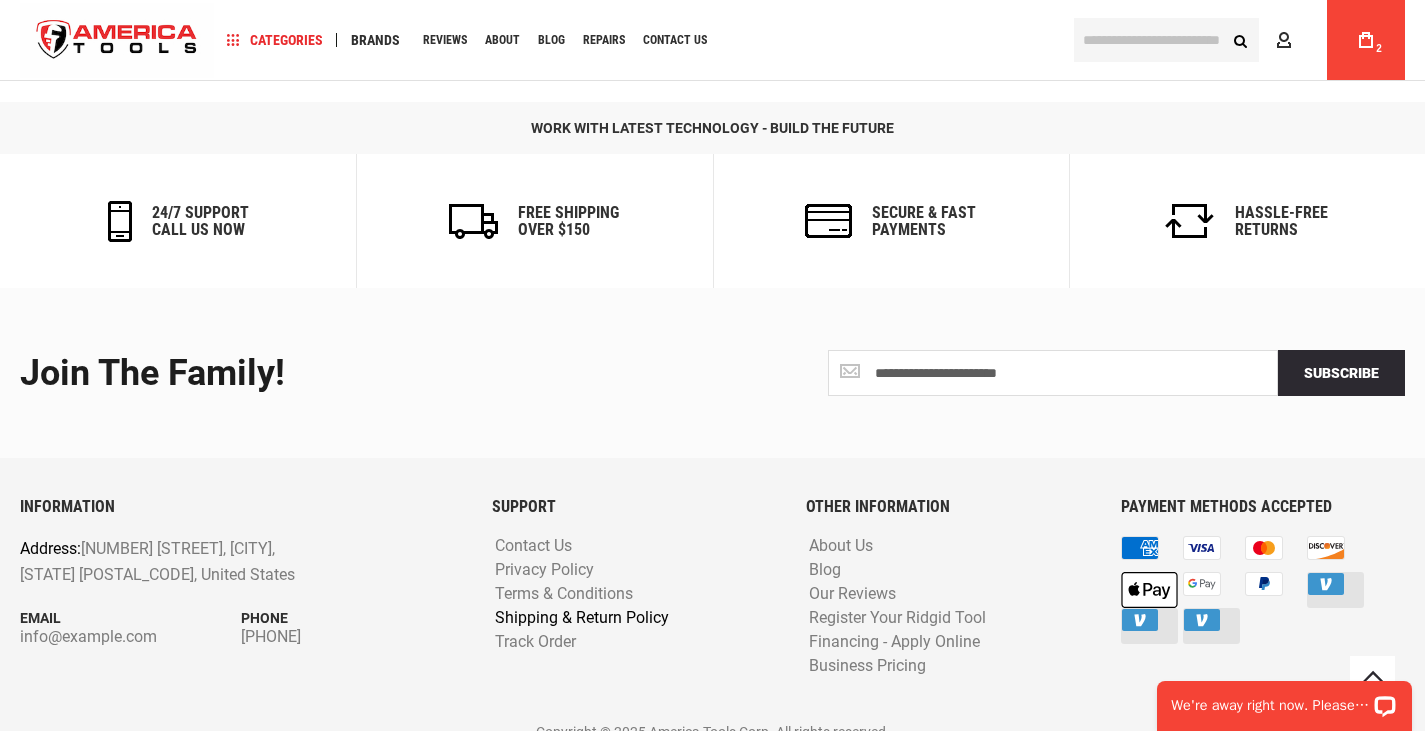 click on "Shipping & Return Policy" at bounding box center (582, 618) 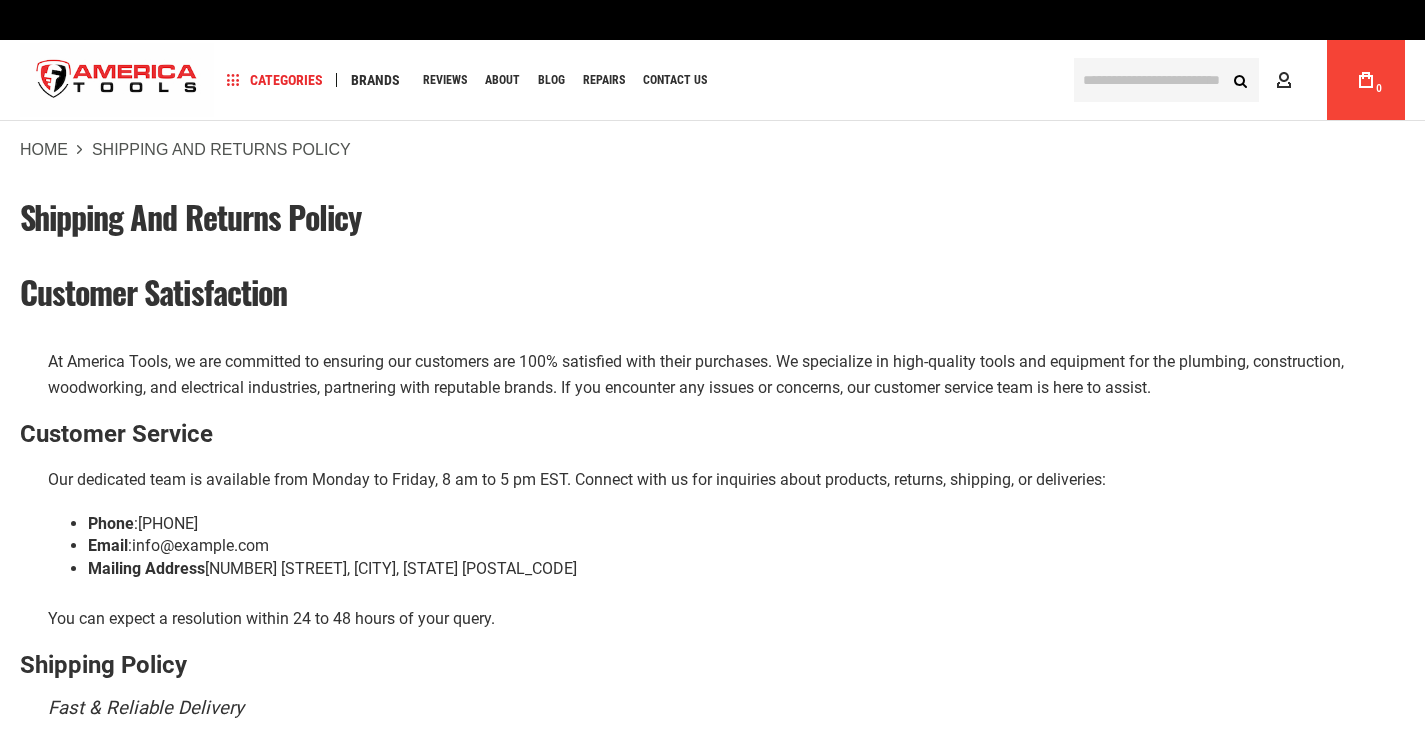 scroll, scrollTop: 0, scrollLeft: 0, axis: both 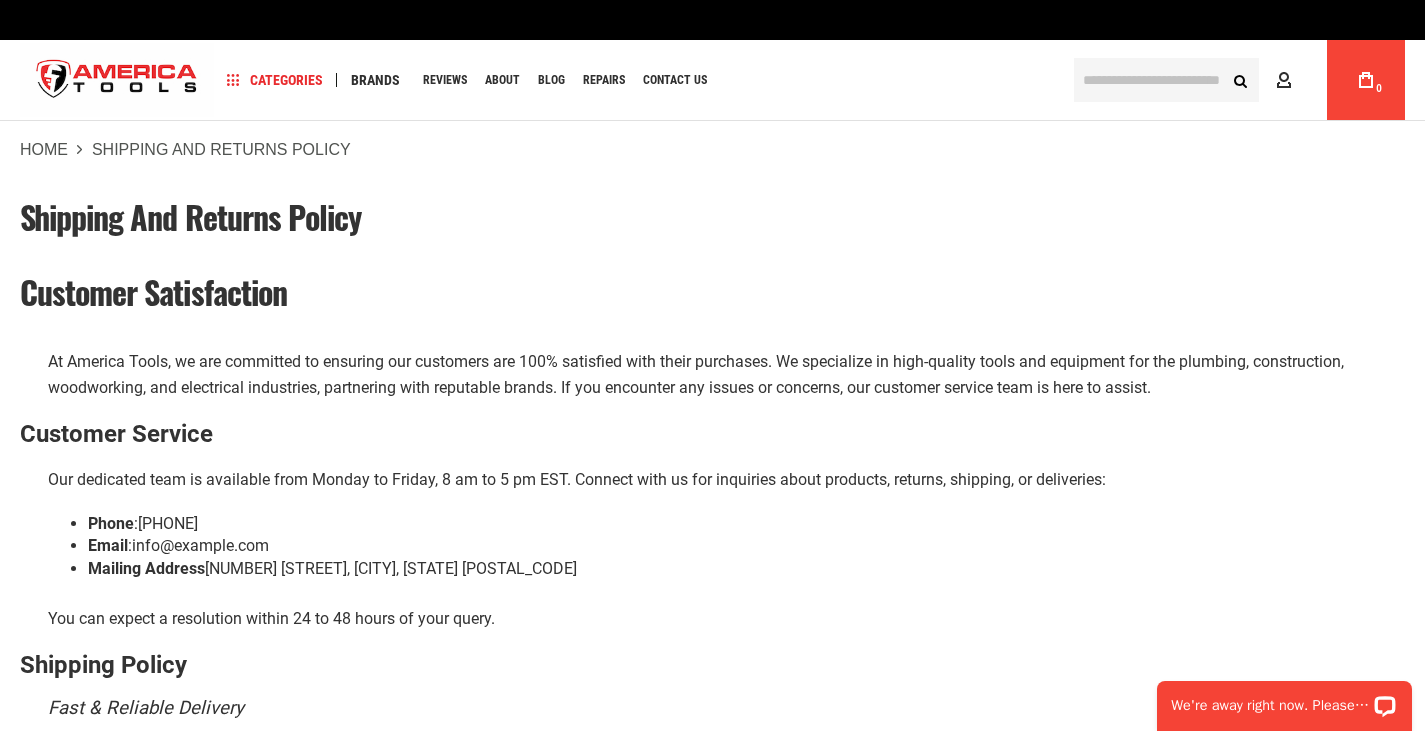 drag, startPoint x: 133, startPoint y: 544, endPoint x: 306, endPoint y: 555, distance: 173.34937 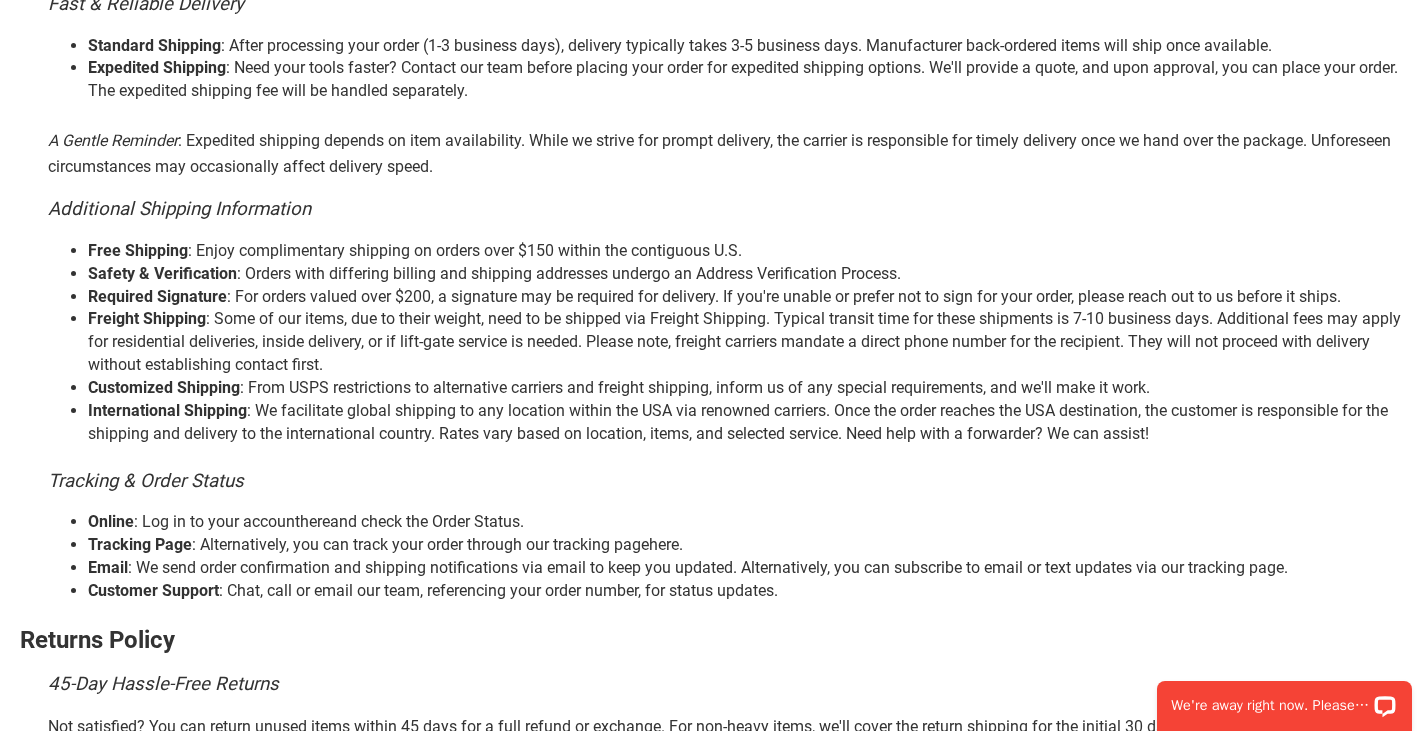 scroll, scrollTop: 700, scrollLeft: 0, axis: vertical 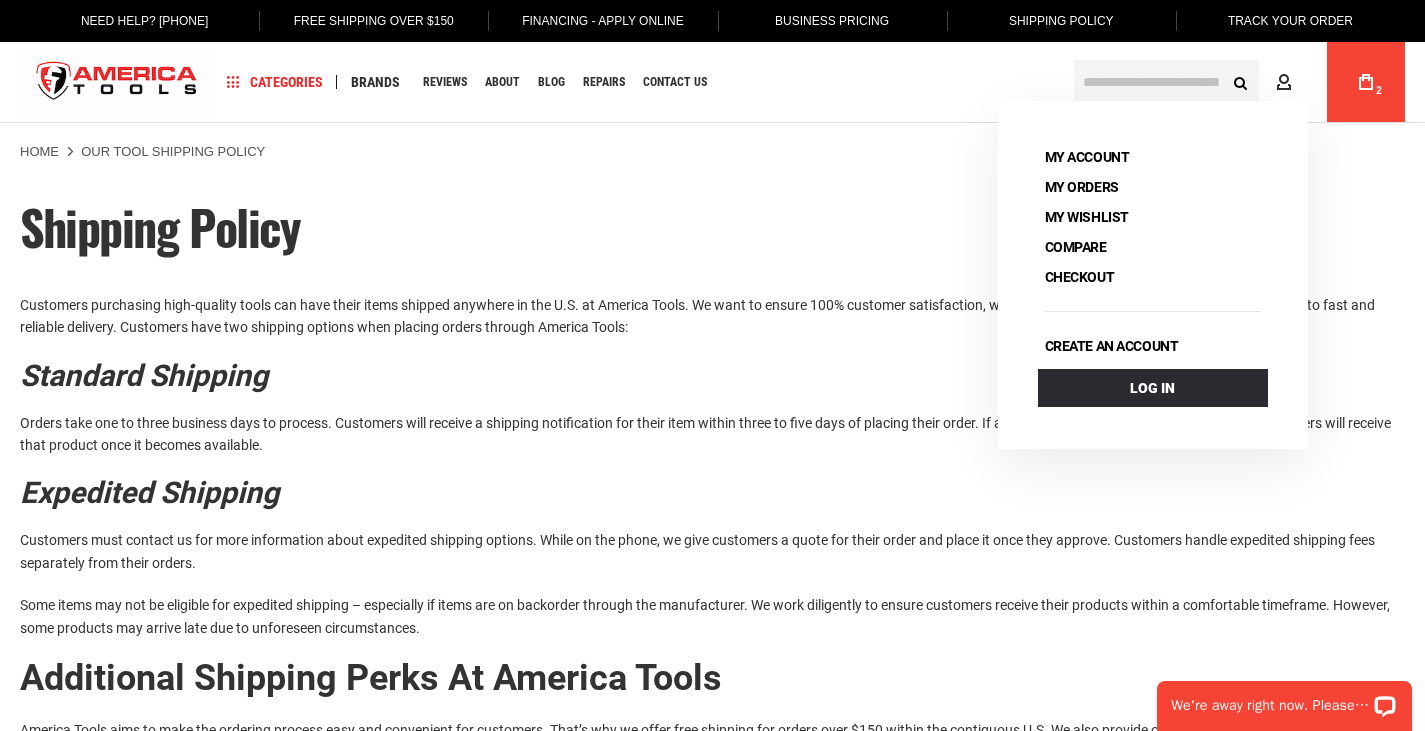 click 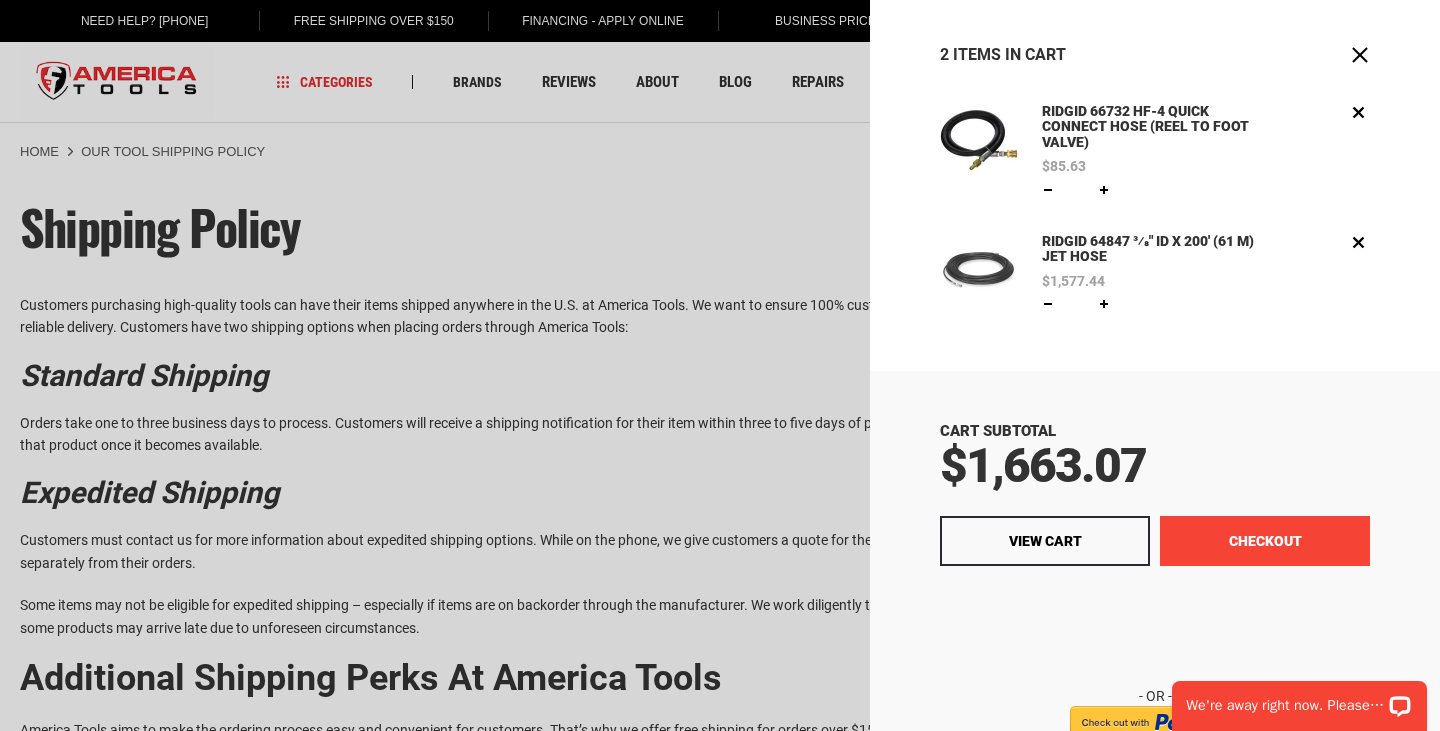 click on "Checkout" at bounding box center (1265, 541) 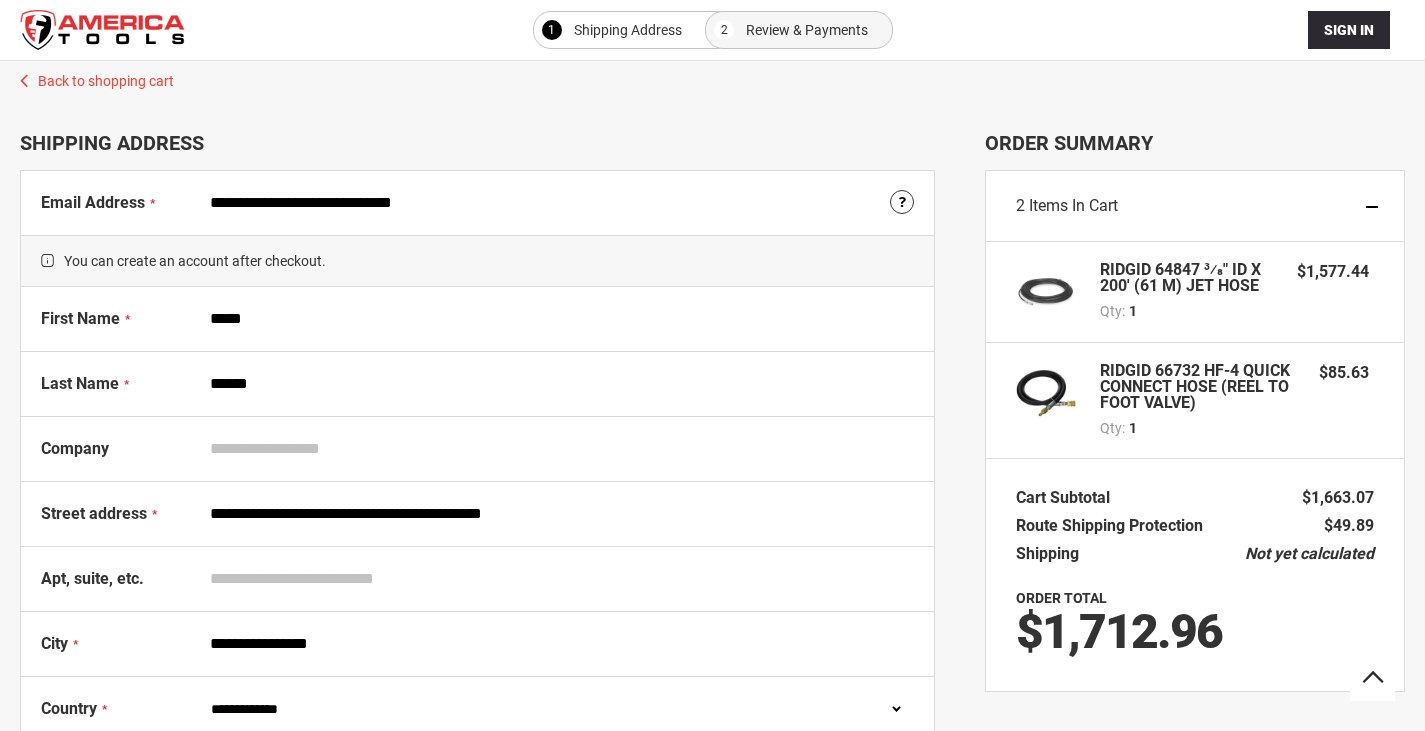 select on "**" 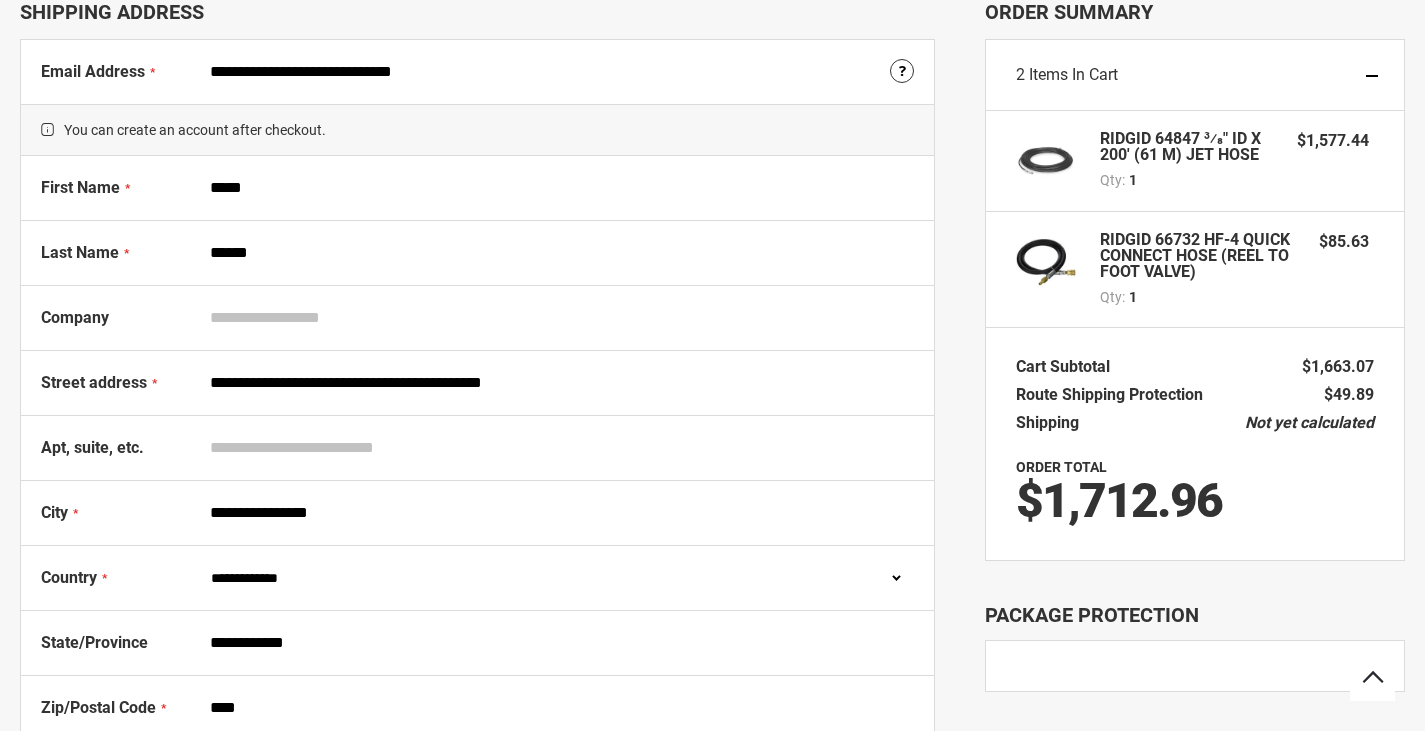 scroll, scrollTop: 0, scrollLeft: 0, axis: both 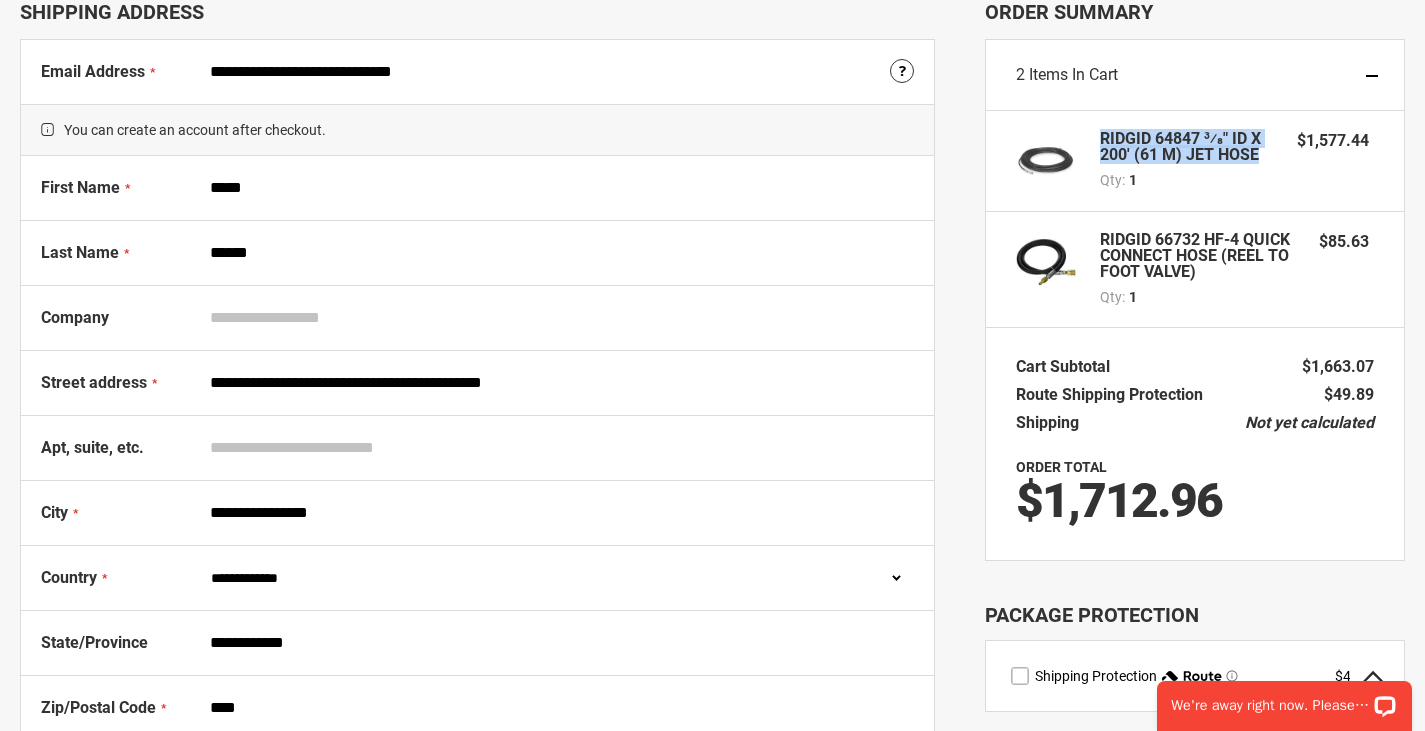 drag, startPoint x: 1101, startPoint y: 139, endPoint x: 1259, endPoint y: 157, distance: 159.02202 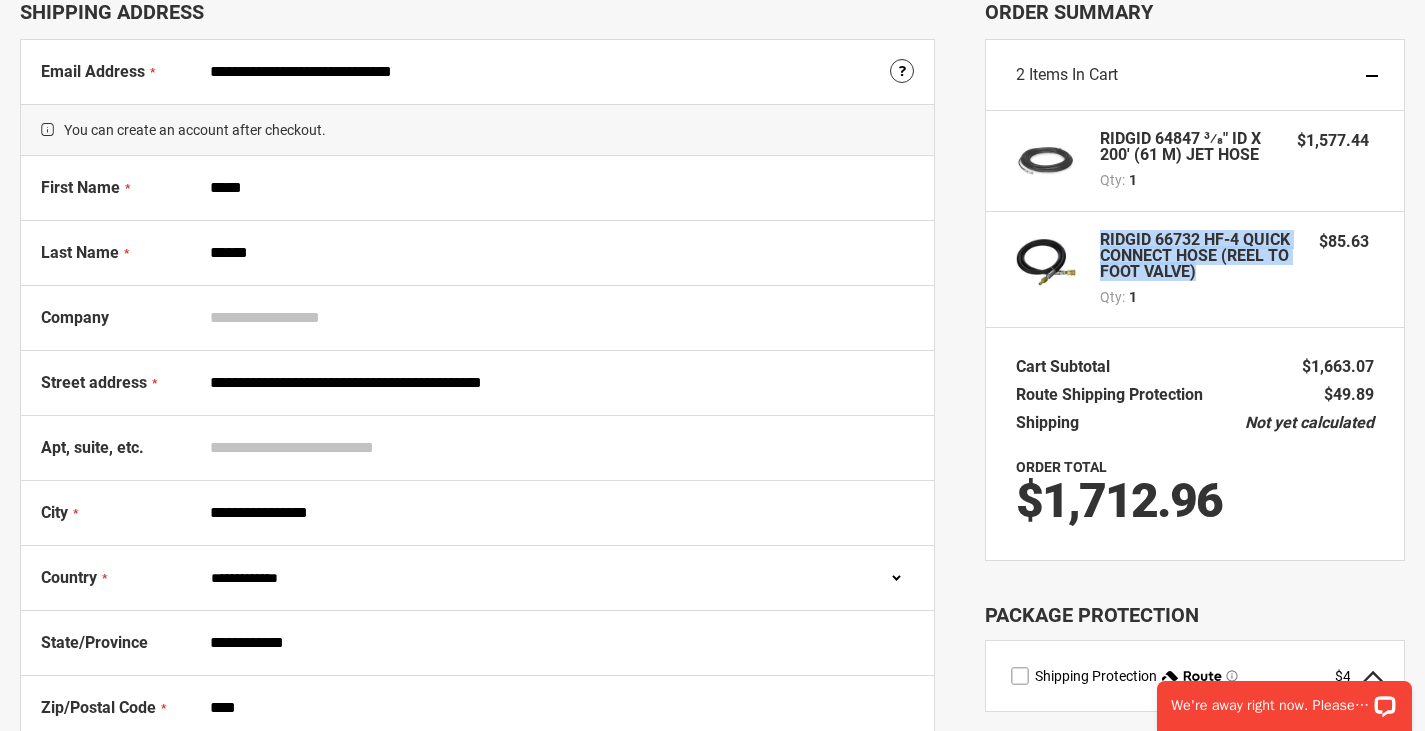 drag, startPoint x: 1103, startPoint y: 233, endPoint x: 1194, endPoint y: 269, distance: 97.862144 